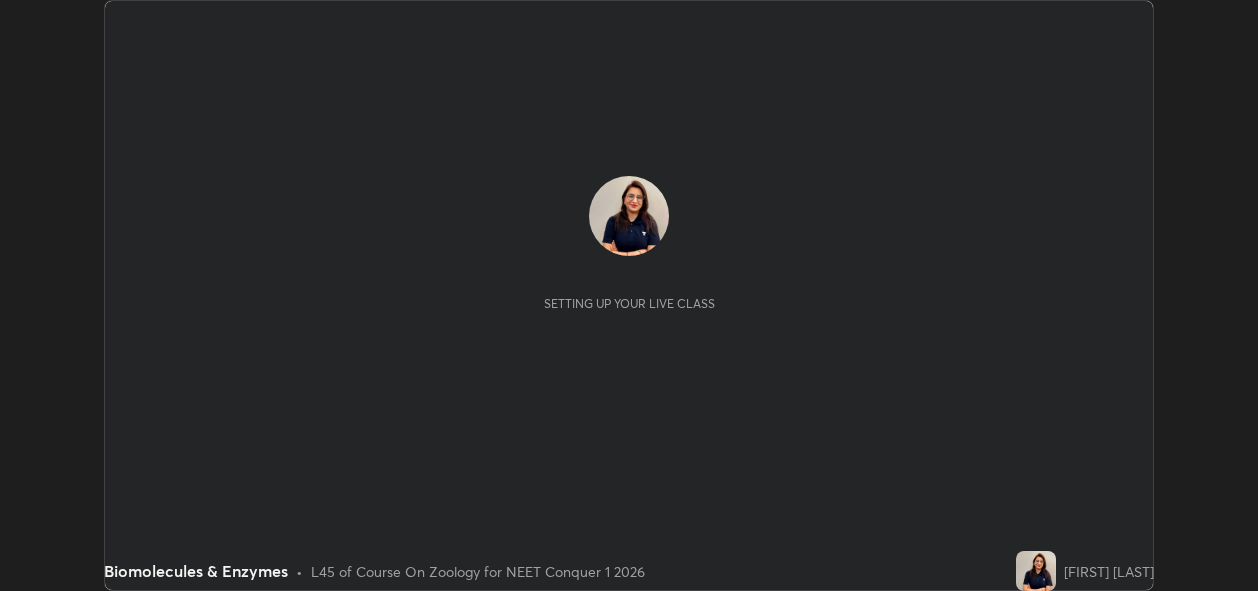 scroll, scrollTop: 0, scrollLeft: 0, axis: both 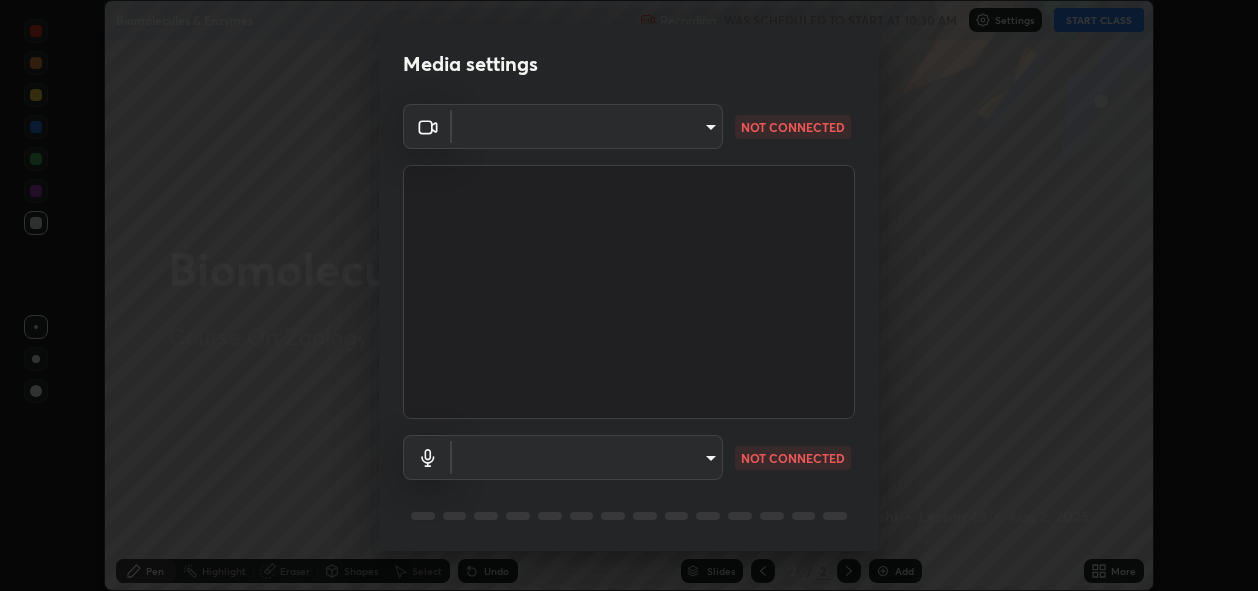 type on "bbfd6cf7026d504dd468edf870e60777175f15071da0e6f82e0d5b970fd68df4" 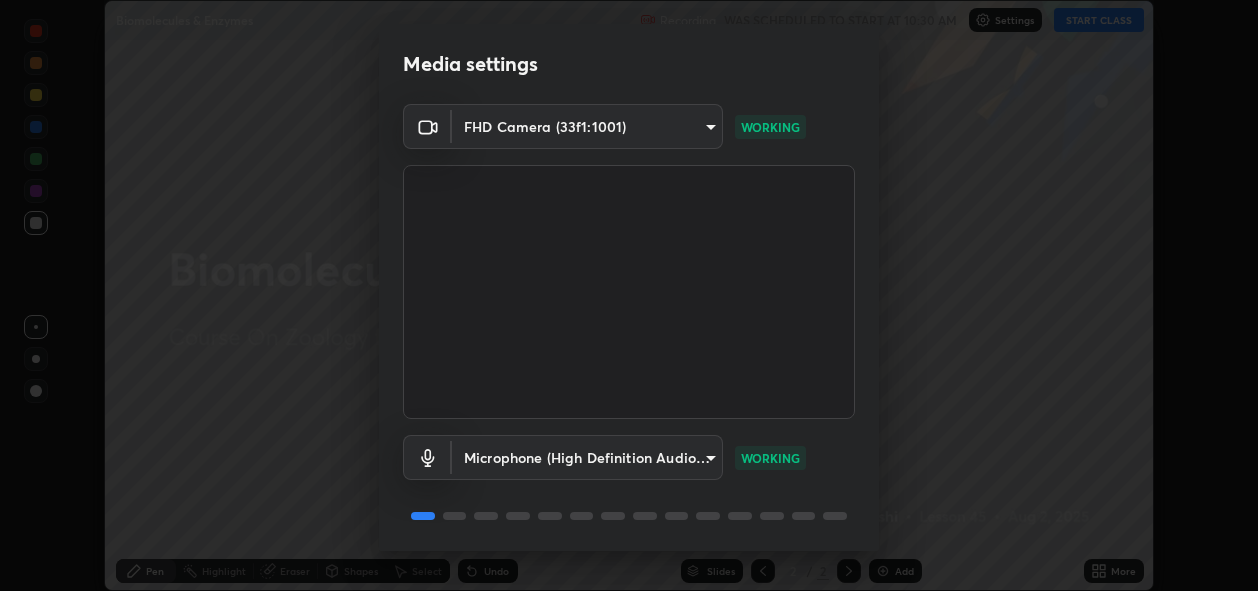 scroll, scrollTop: 65, scrollLeft: 0, axis: vertical 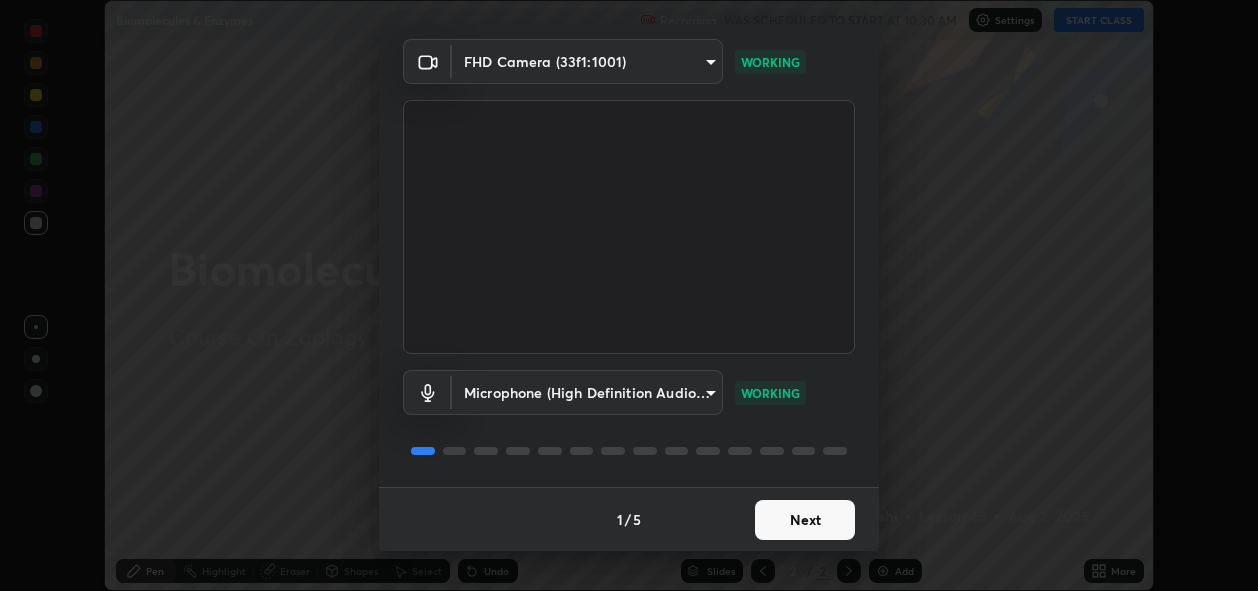 click on "Next" at bounding box center [805, 520] 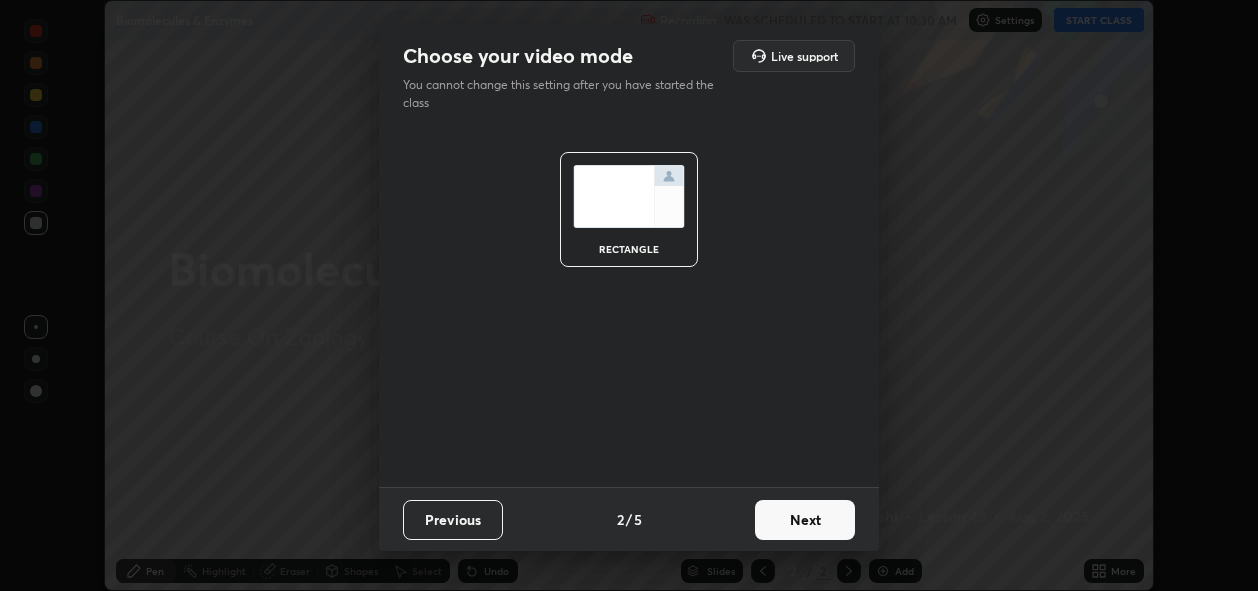 click on "Next" at bounding box center [805, 520] 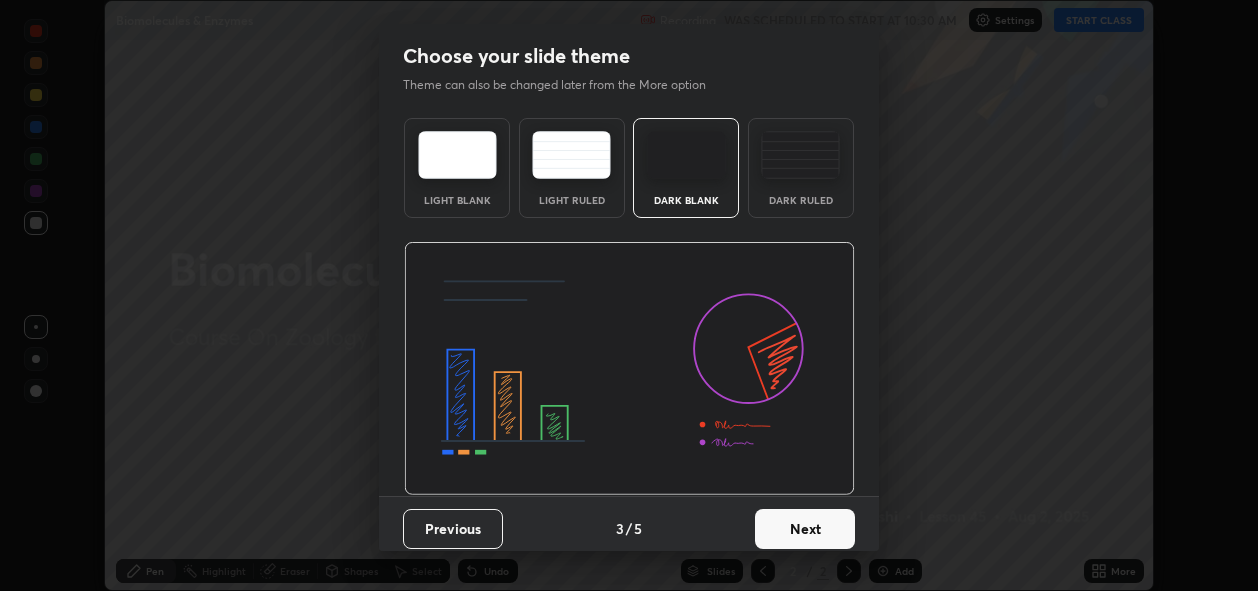 click on "Next" at bounding box center [805, 529] 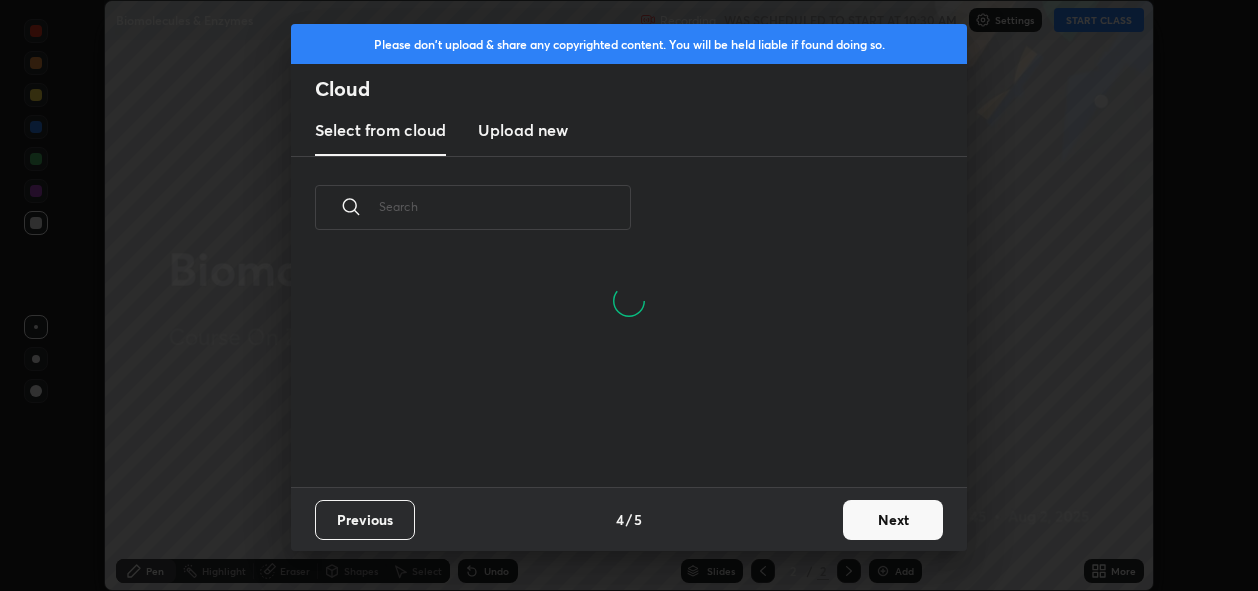 scroll, scrollTop: 7, scrollLeft: 11, axis: both 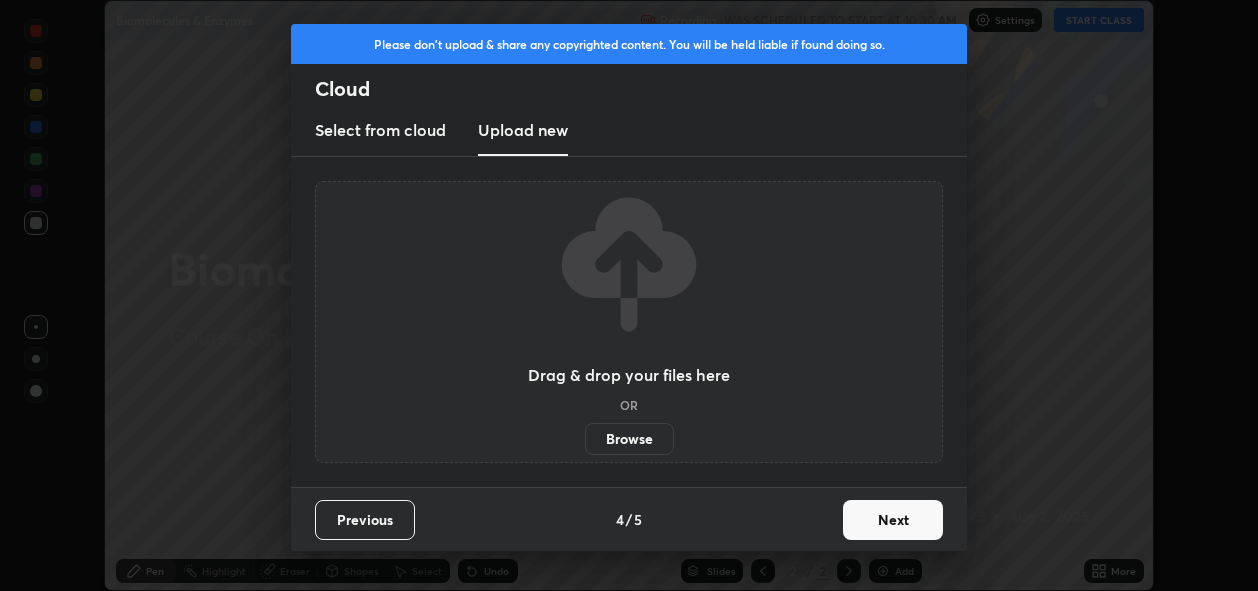 click on "Browse" at bounding box center [629, 439] 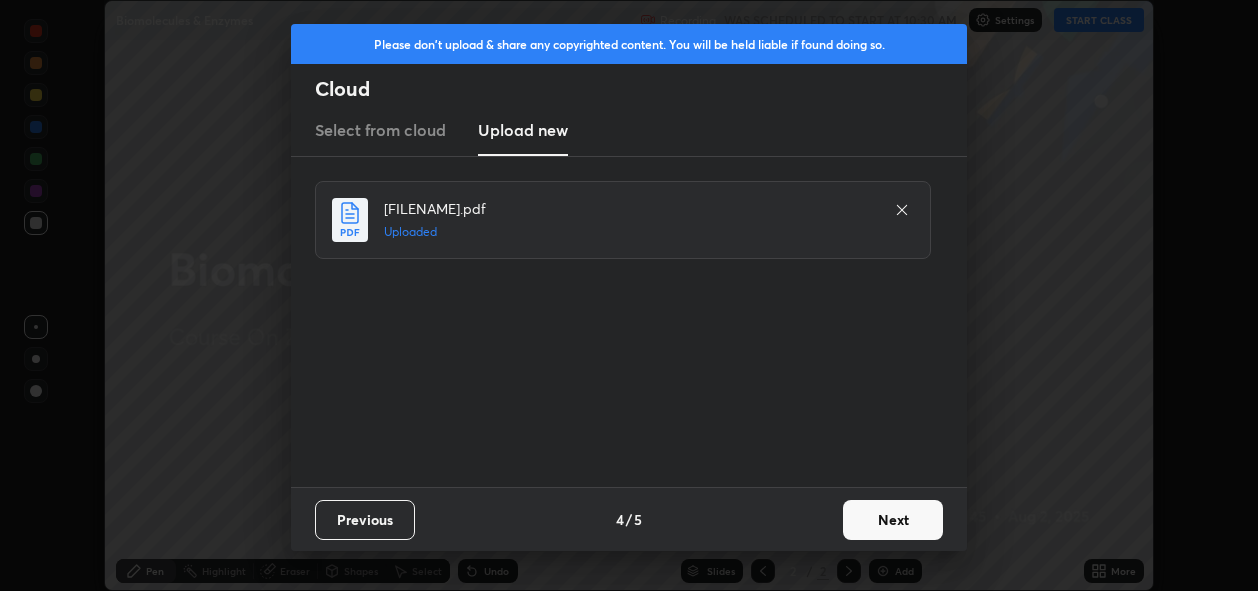 click on "Next" at bounding box center (893, 520) 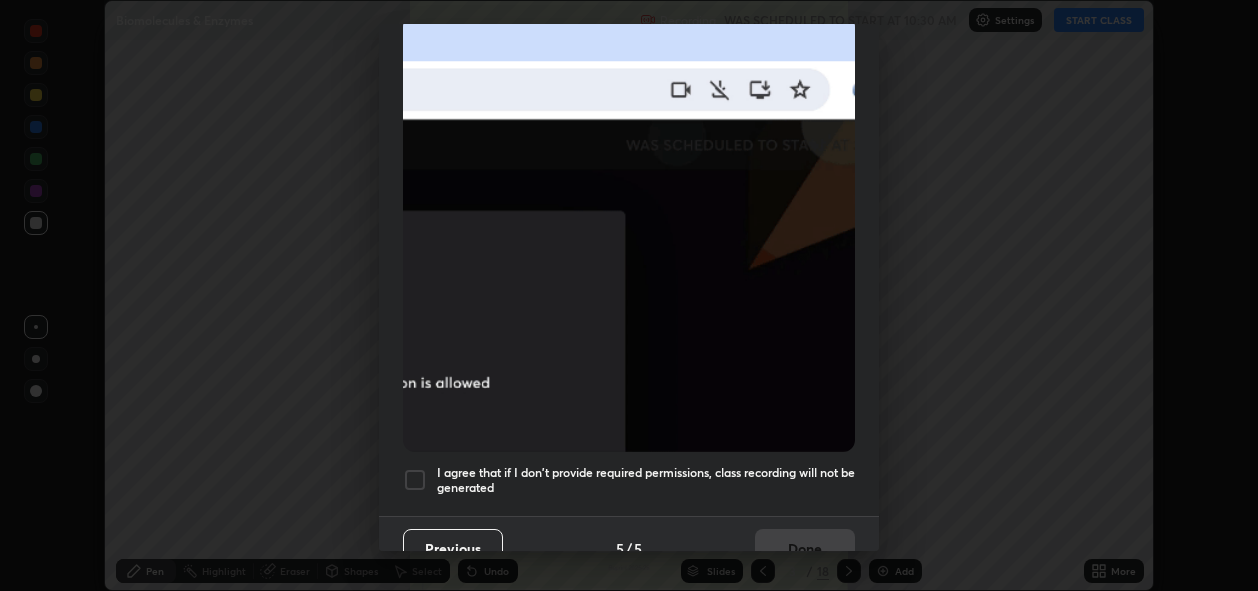scroll, scrollTop: 473, scrollLeft: 0, axis: vertical 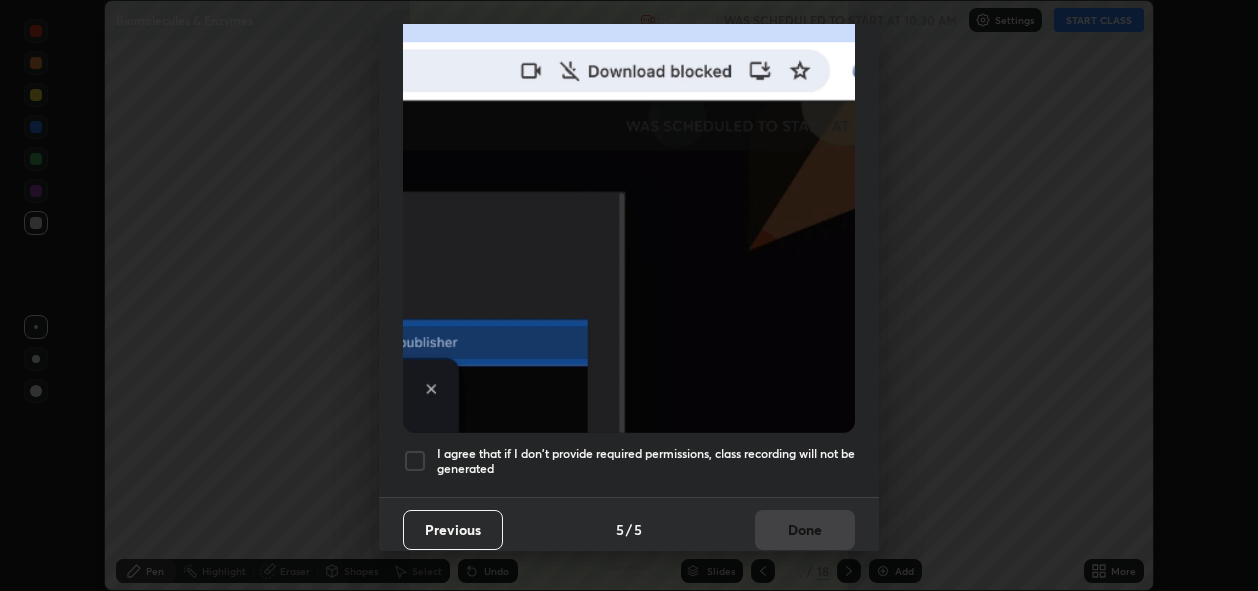 click on "I agree that if I don't provide required permissions, class recording will not be generated" at bounding box center [646, 461] 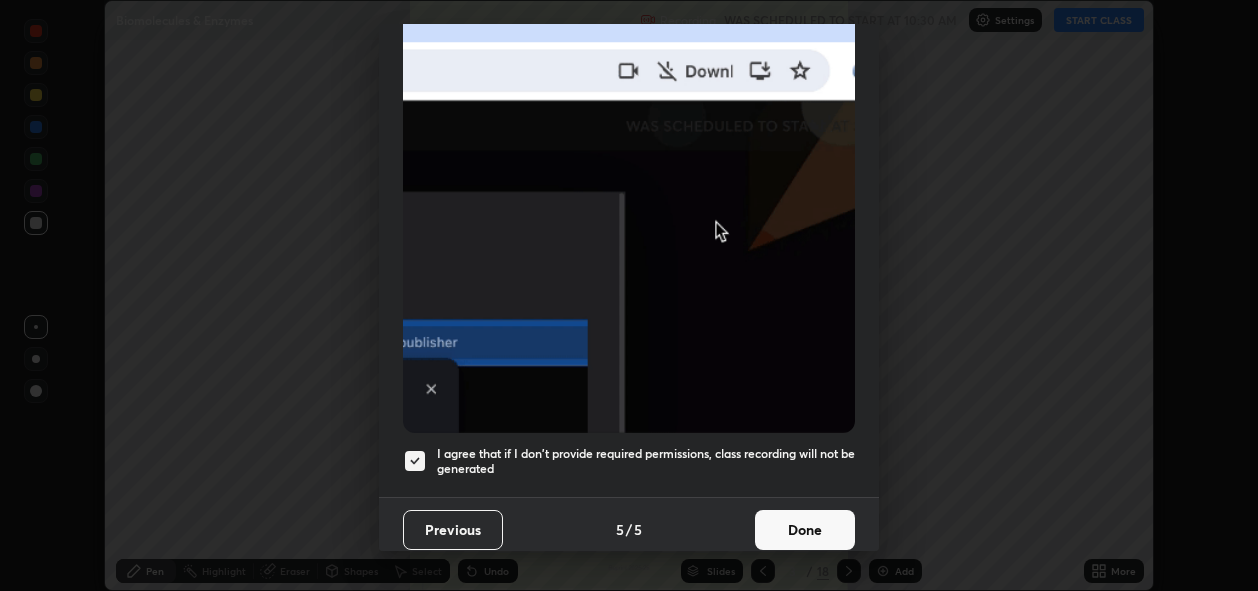click on "Done" at bounding box center [805, 530] 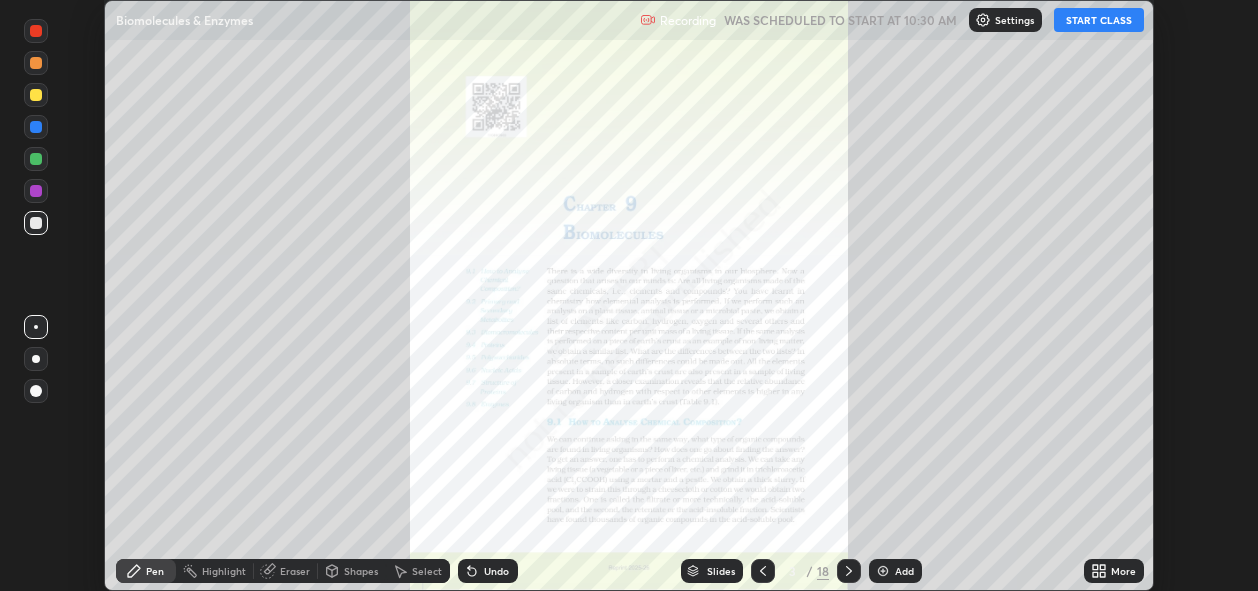 click on "START CLASS" at bounding box center (1099, 20) 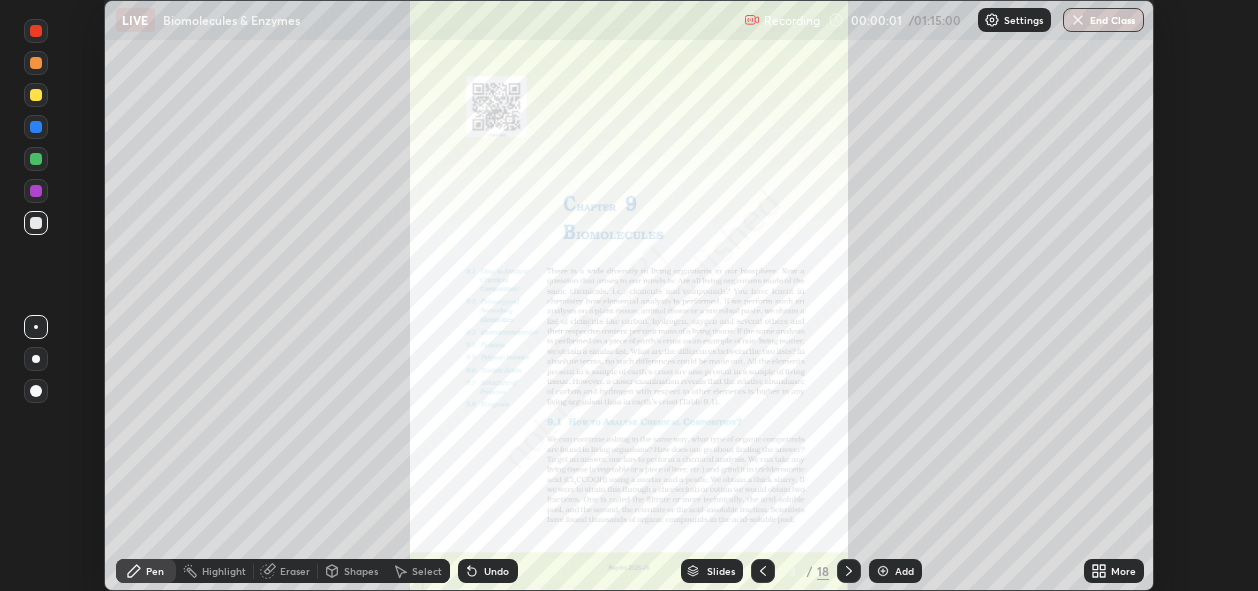 click 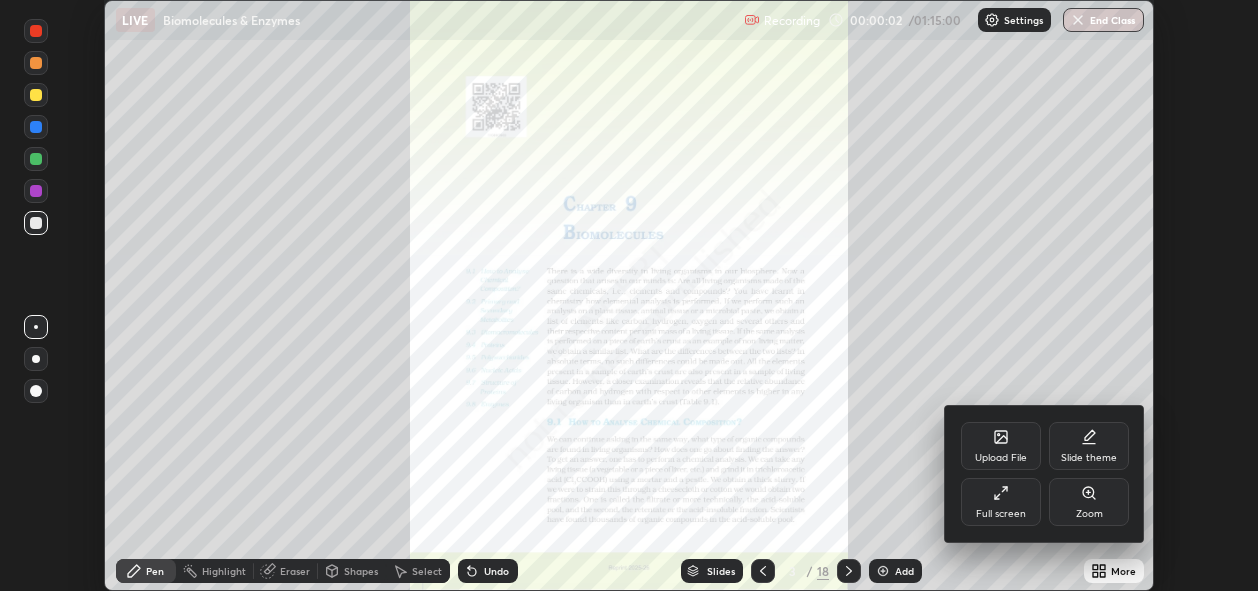 click on "Upload File" at bounding box center [1001, 458] 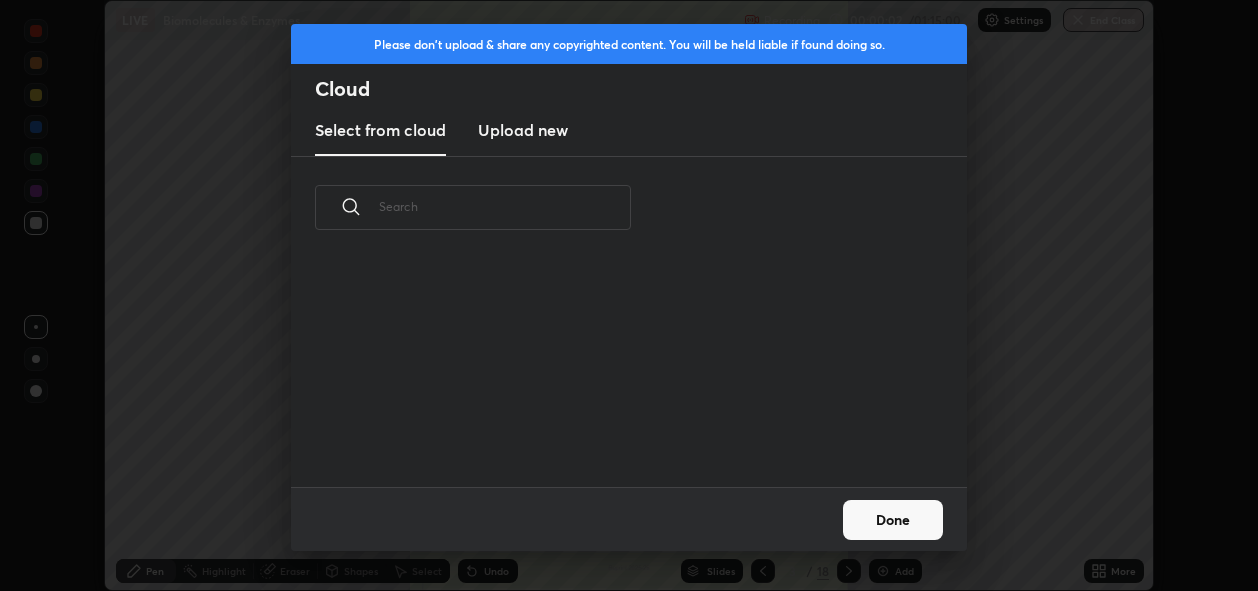 scroll, scrollTop: 7, scrollLeft: 11, axis: both 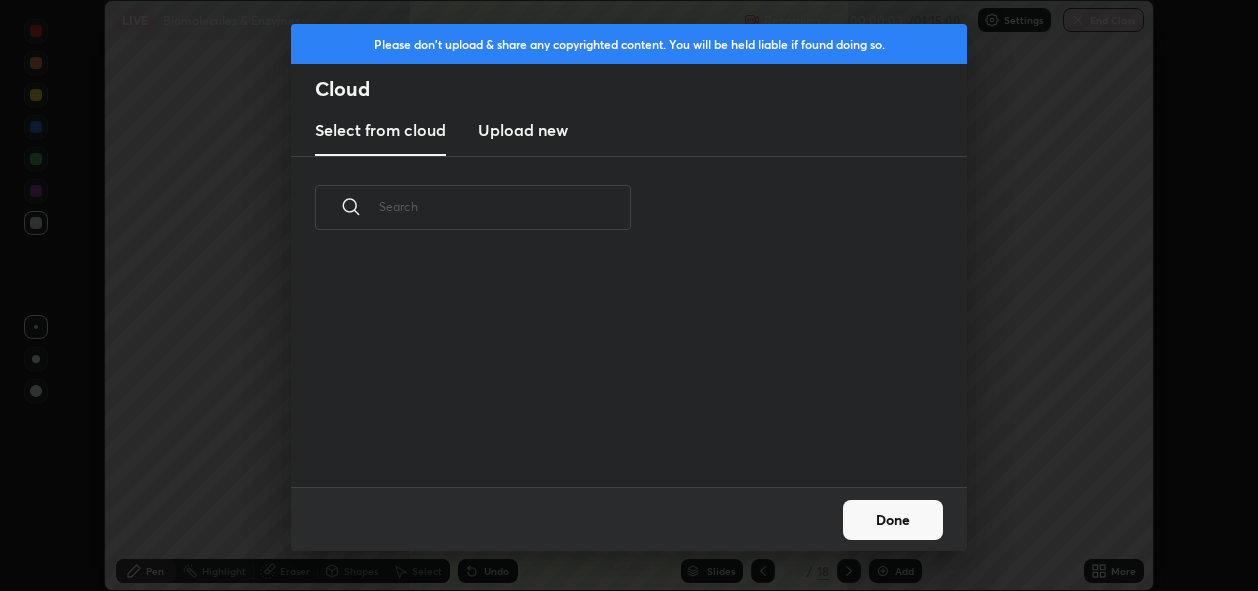 click on "Upload new" at bounding box center (523, 130) 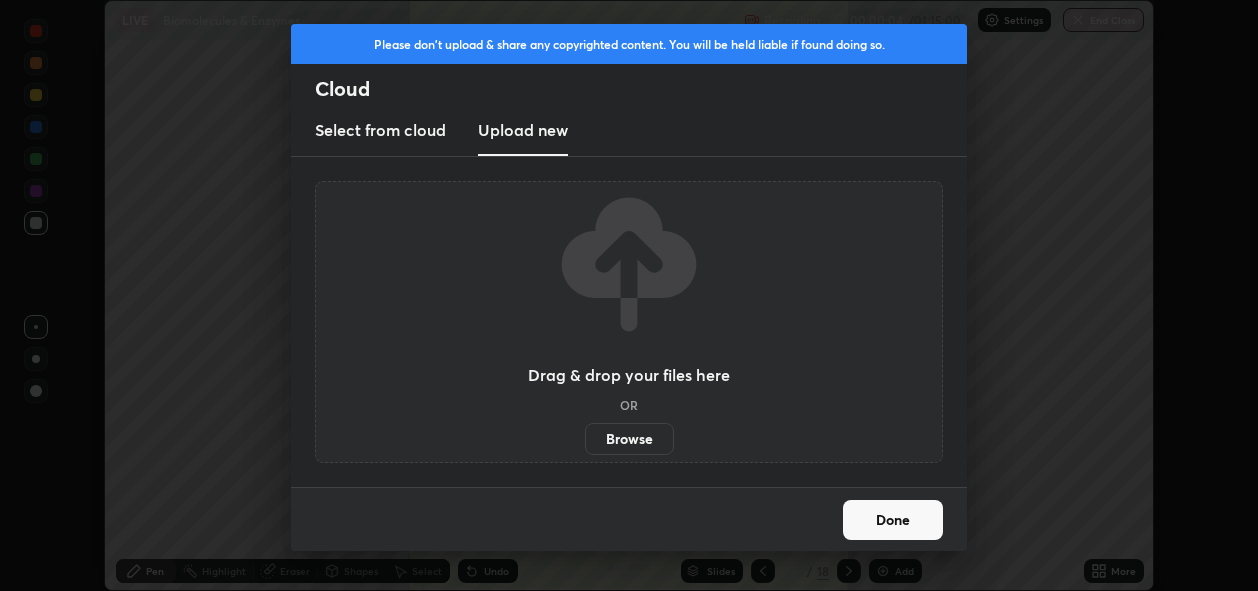 click on "Browse" at bounding box center (629, 439) 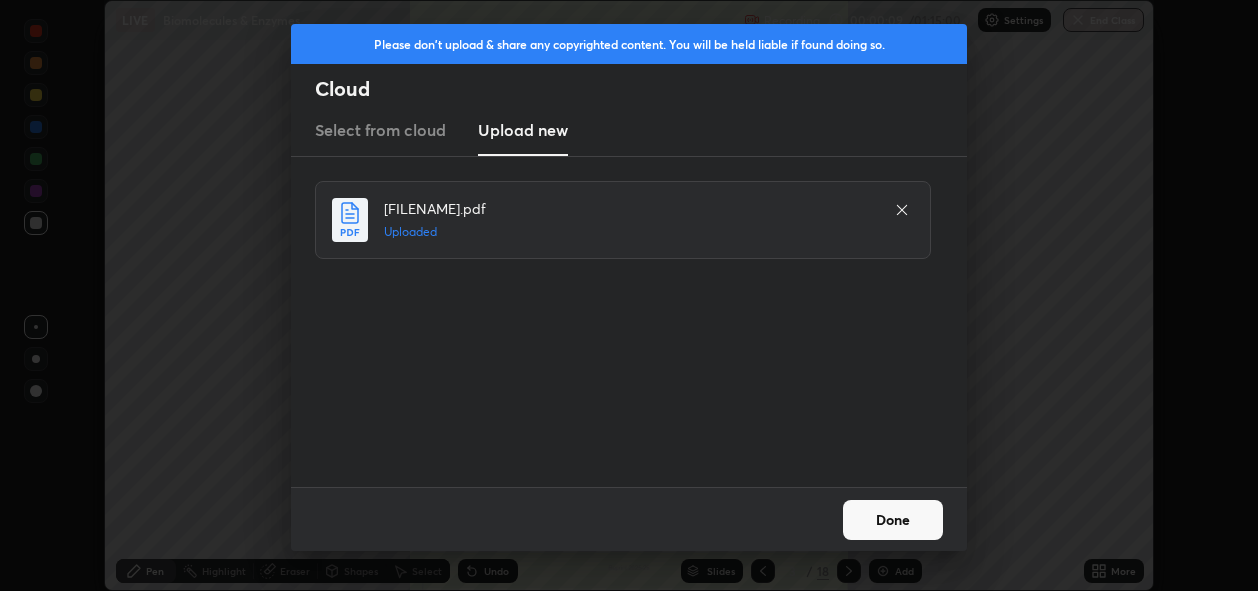 click on "Done" at bounding box center (893, 520) 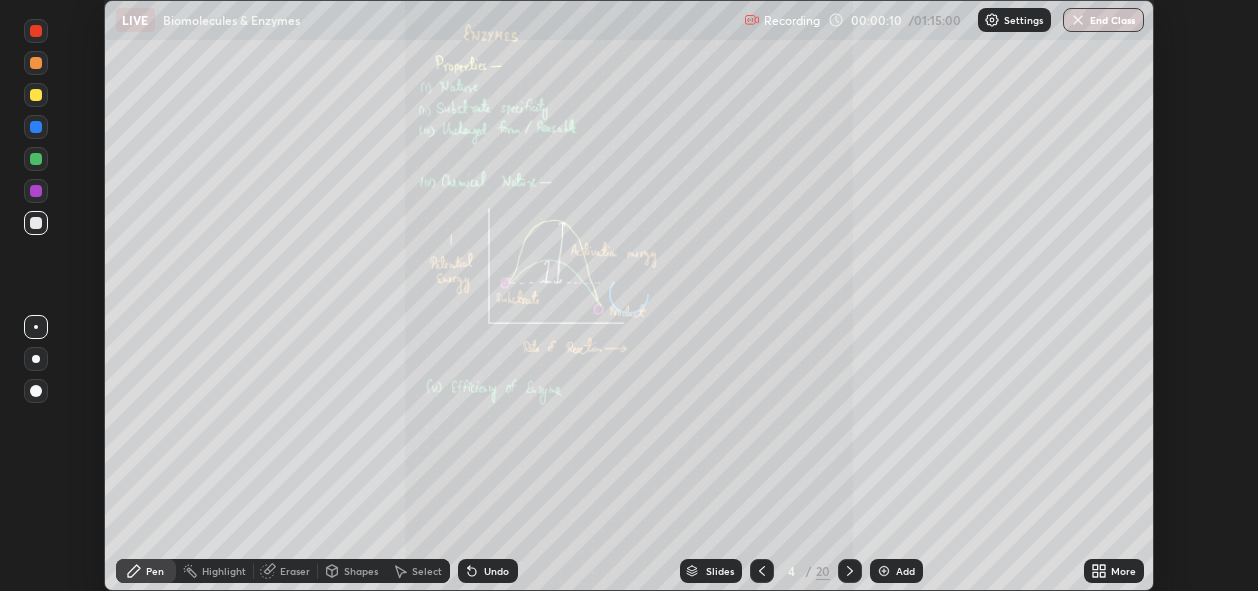 click 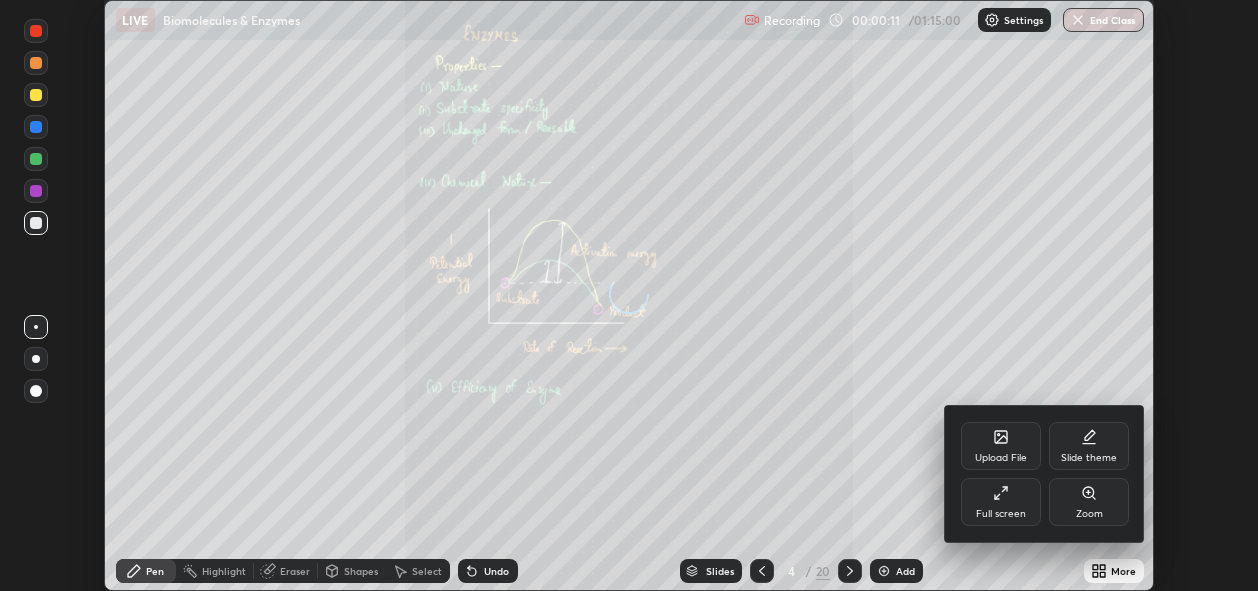 click on "Full screen" at bounding box center (1001, 514) 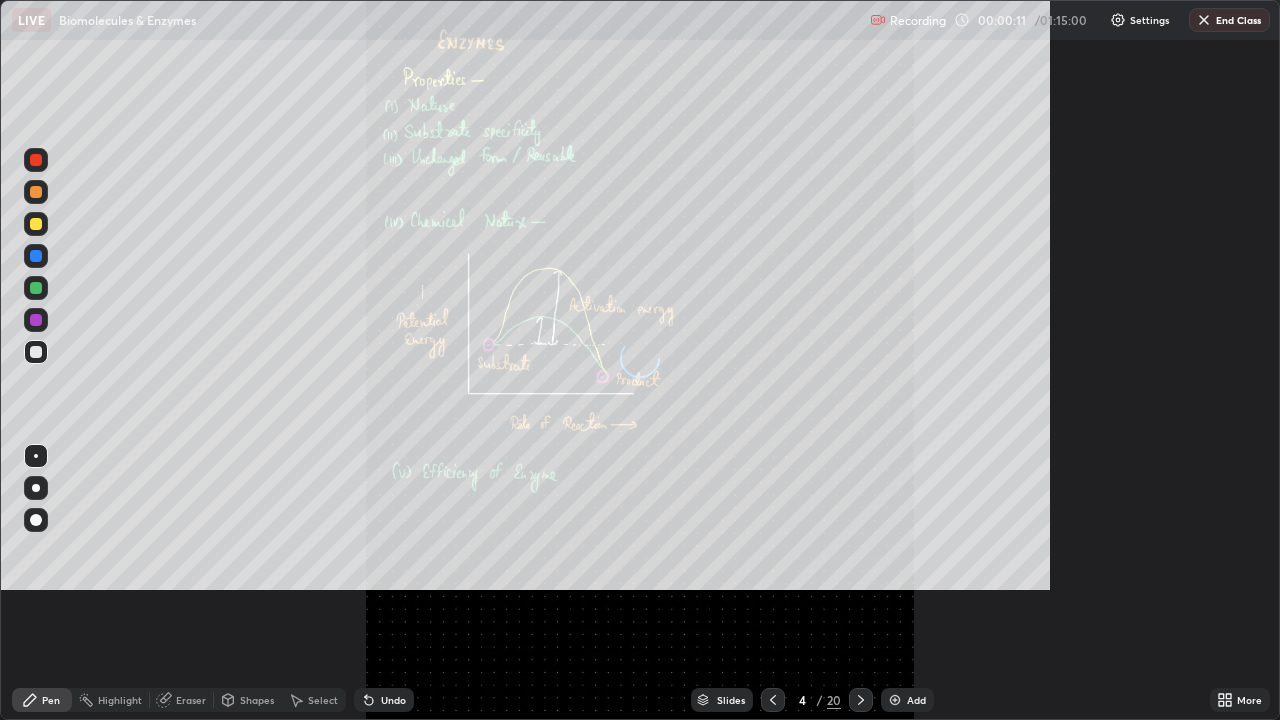 scroll, scrollTop: 99280, scrollLeft: 98720, axis: both 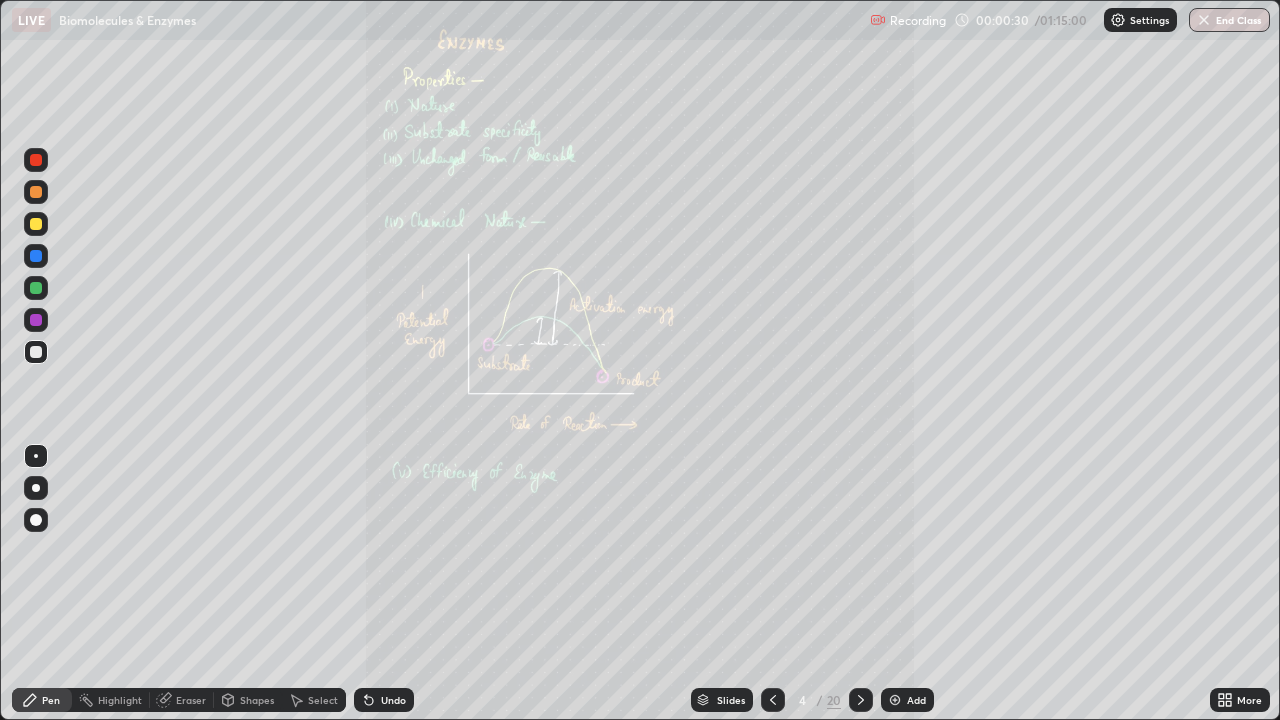 click on "Add" at bounding box center [907, 700] 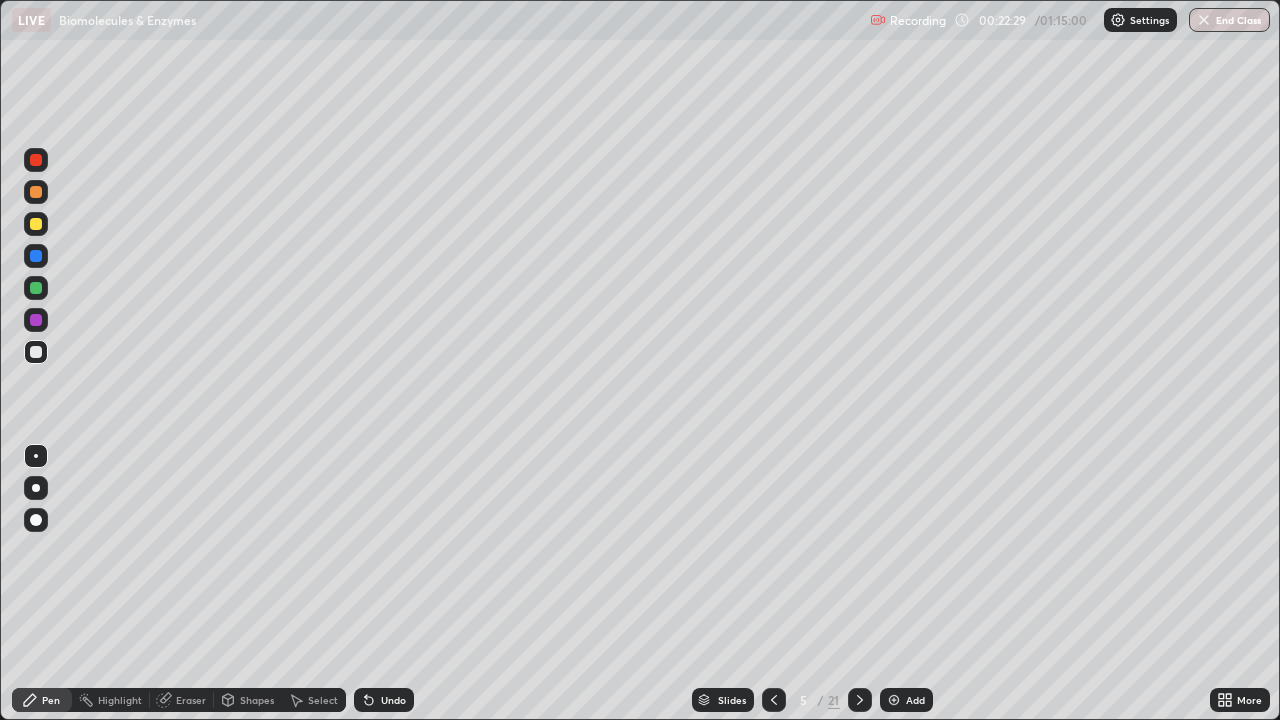 click on "Slides" at bounding box center (732, 700) 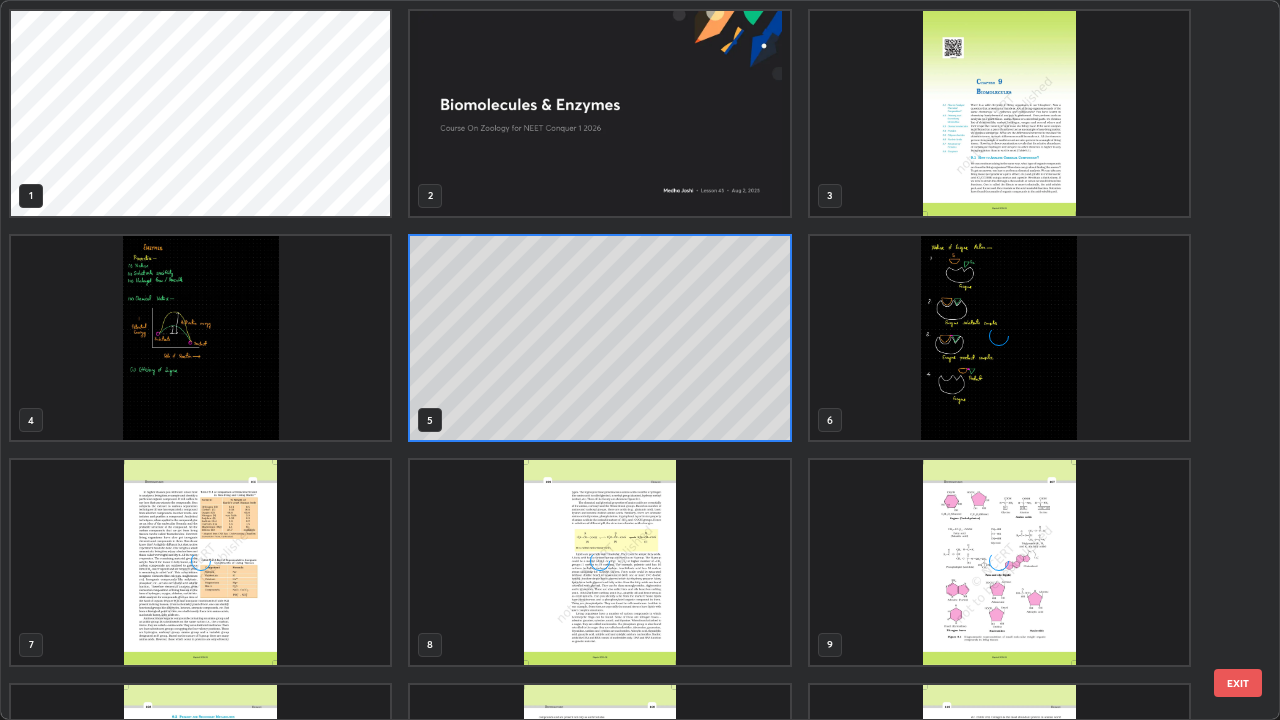 scroll, scrollTop: 7, scrollLeft: 11, axis: both 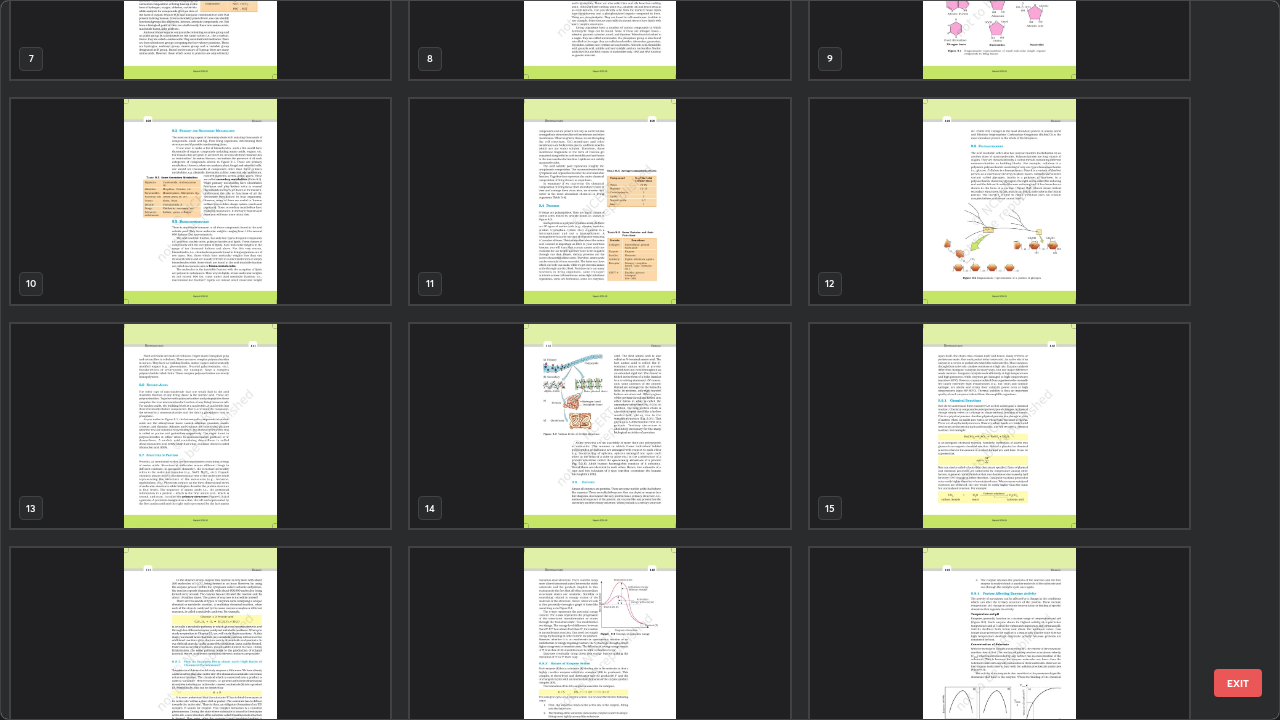 click at bounding box center (599, 650) 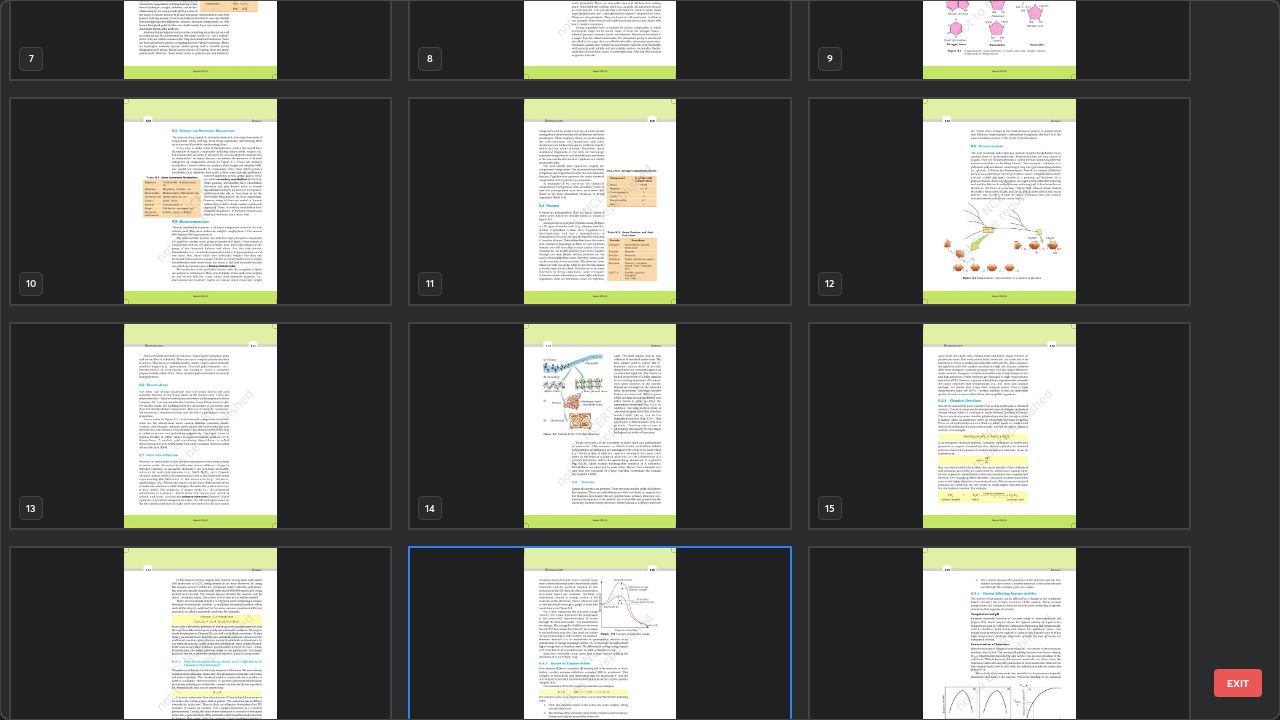 scroll, scrollTop: 629, scrollLeft: 0, axis: vertical 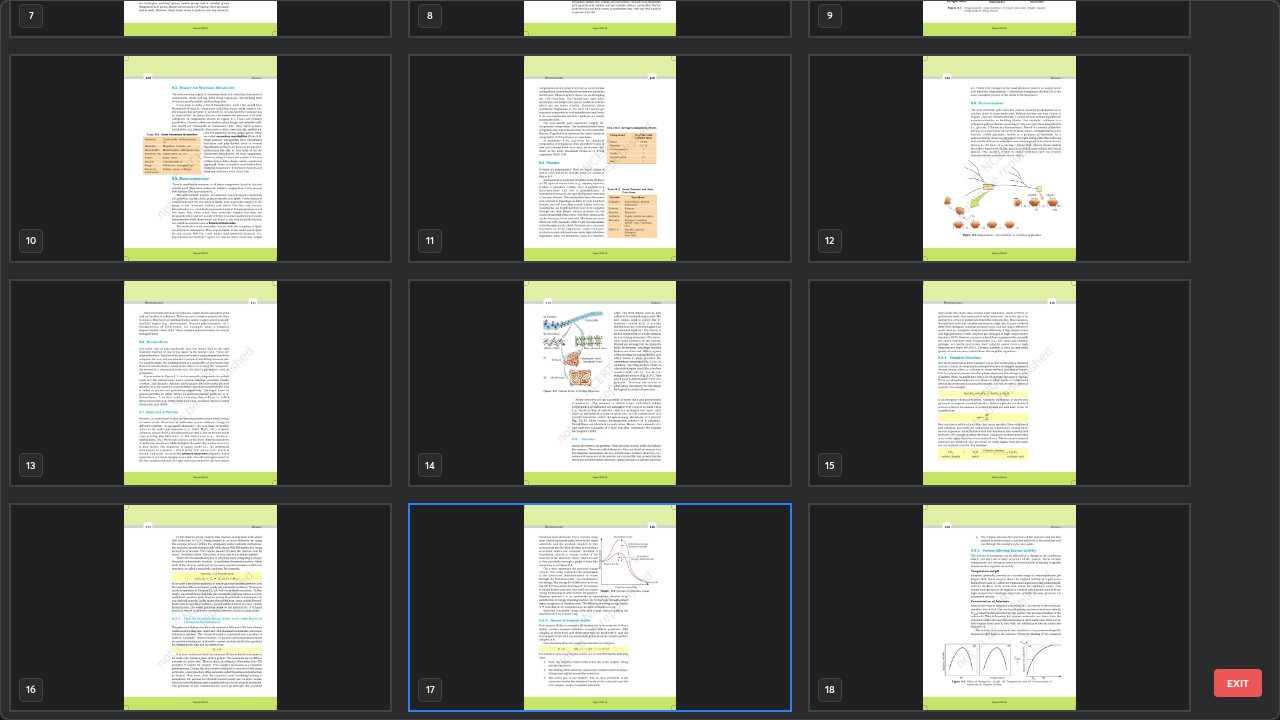 click on "4 5 6 7 8 9 10 11 12 13 14 15 16 17 18" at bounding box center (622, 360) 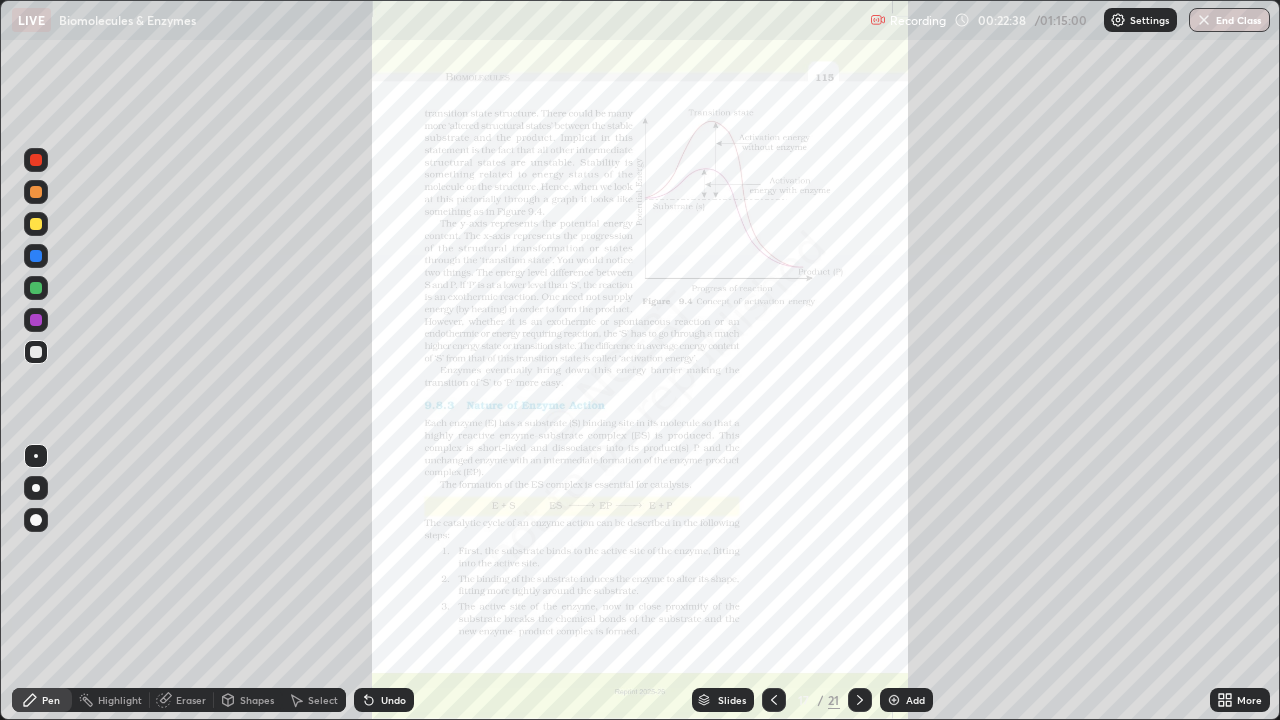 click at bounding box center (599, 607) 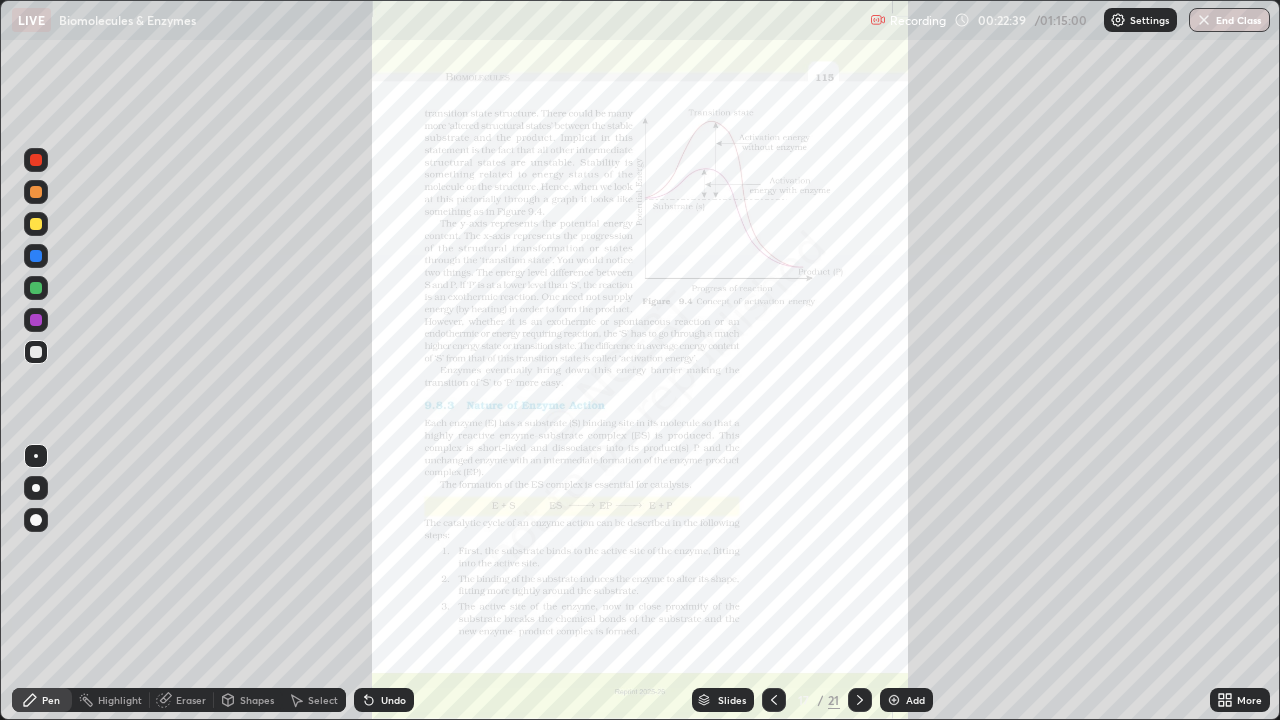 click 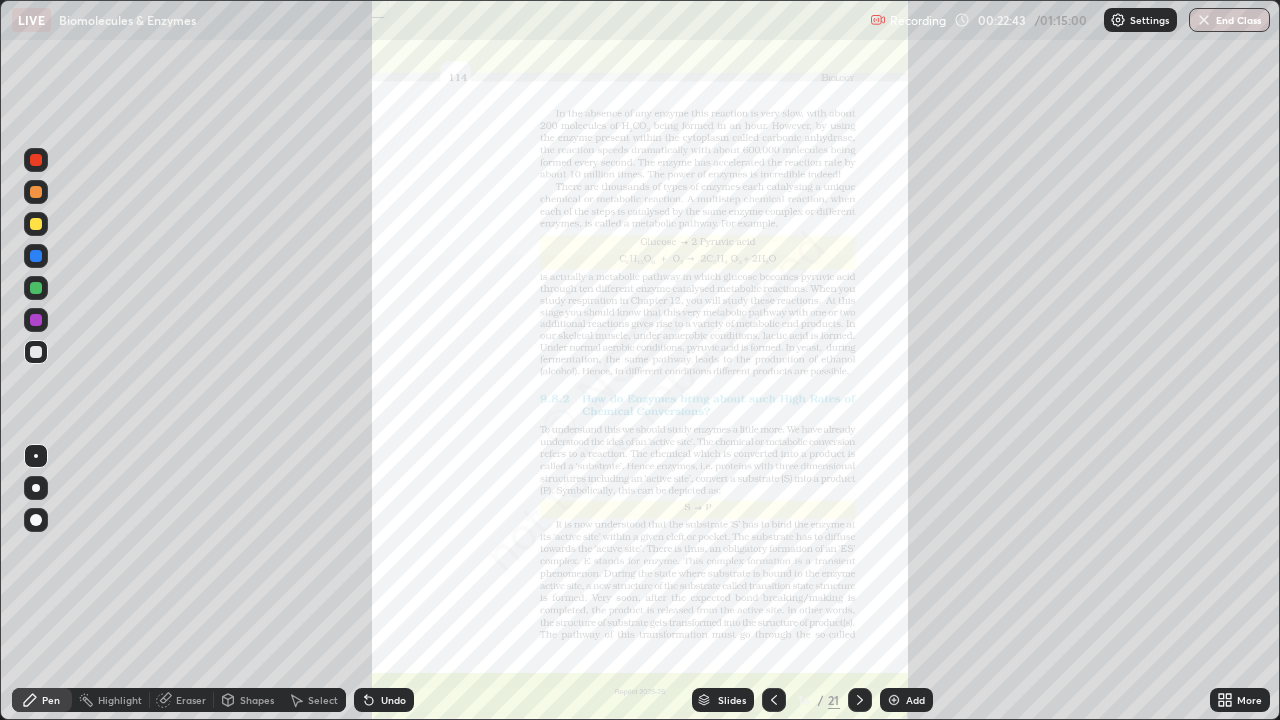 click 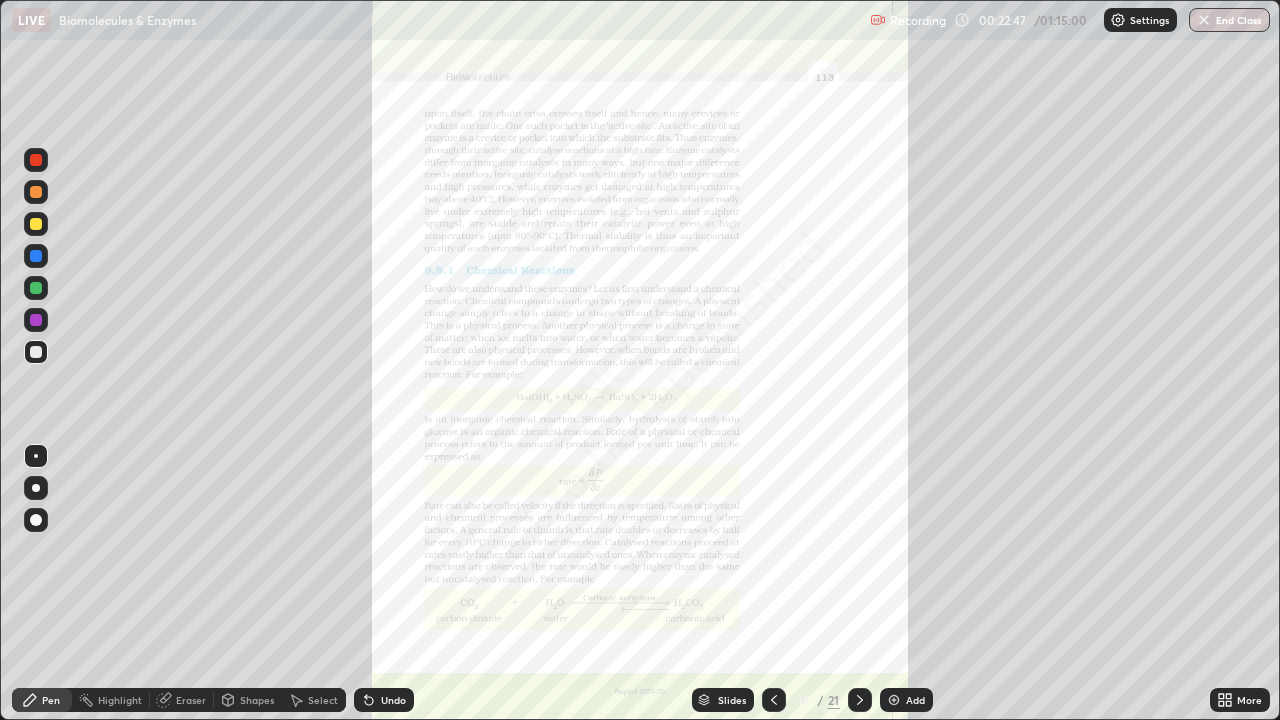click 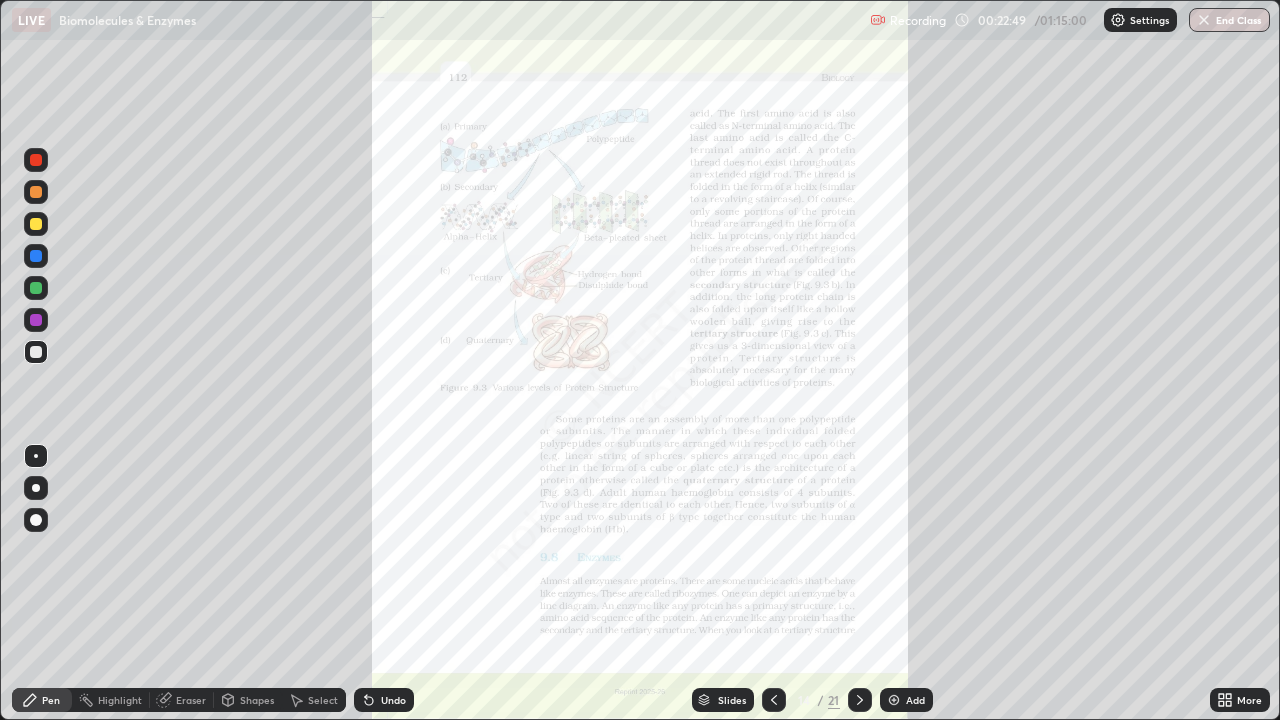 click 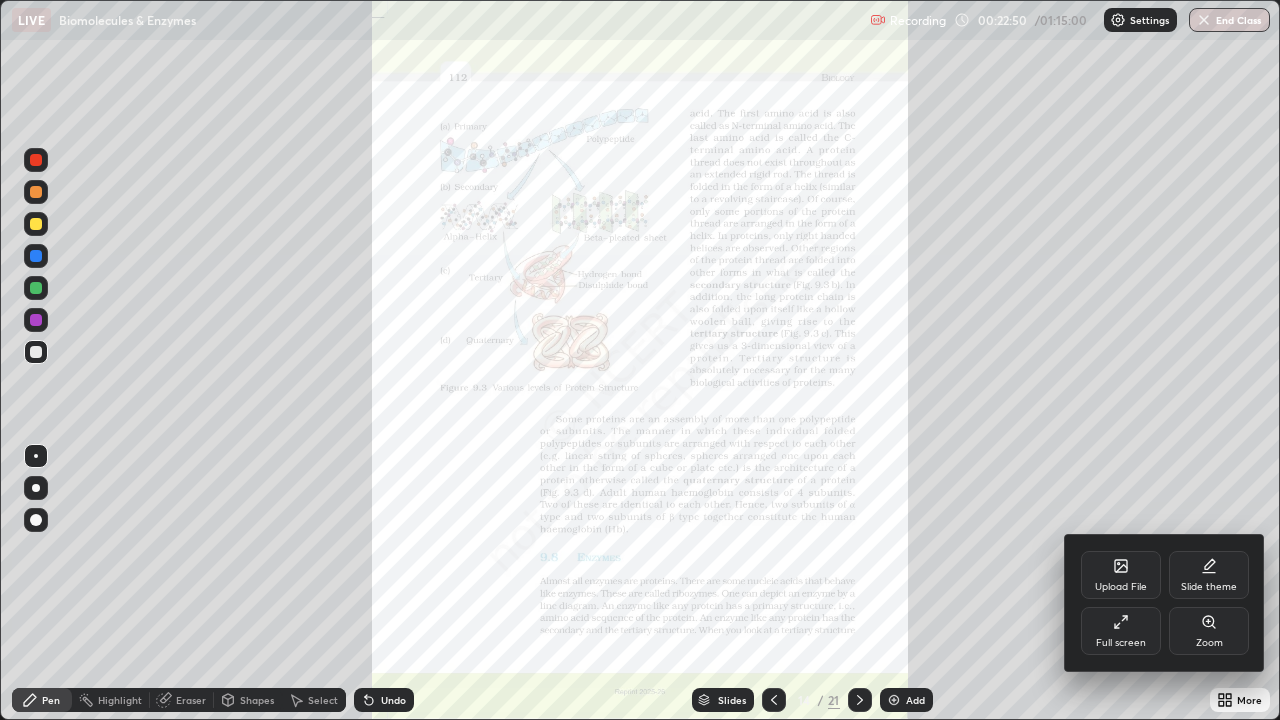 click on "Zoom" at bounding box center (1209, 631) 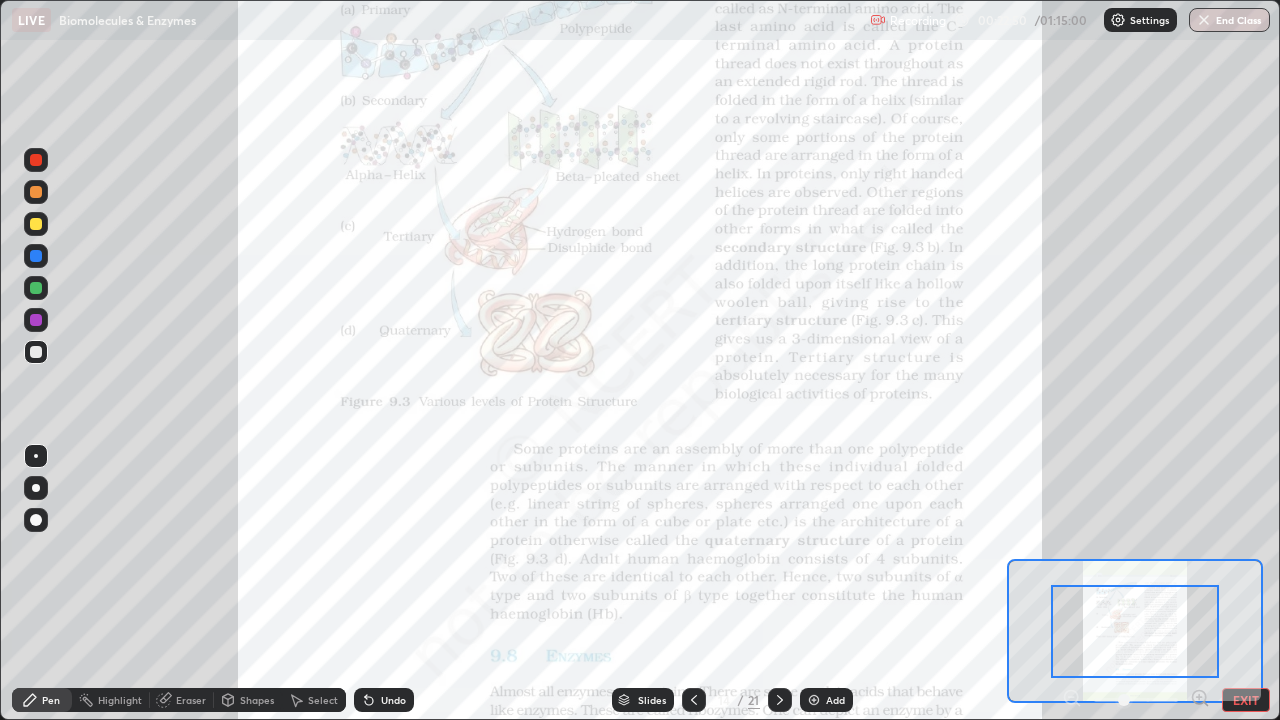 click 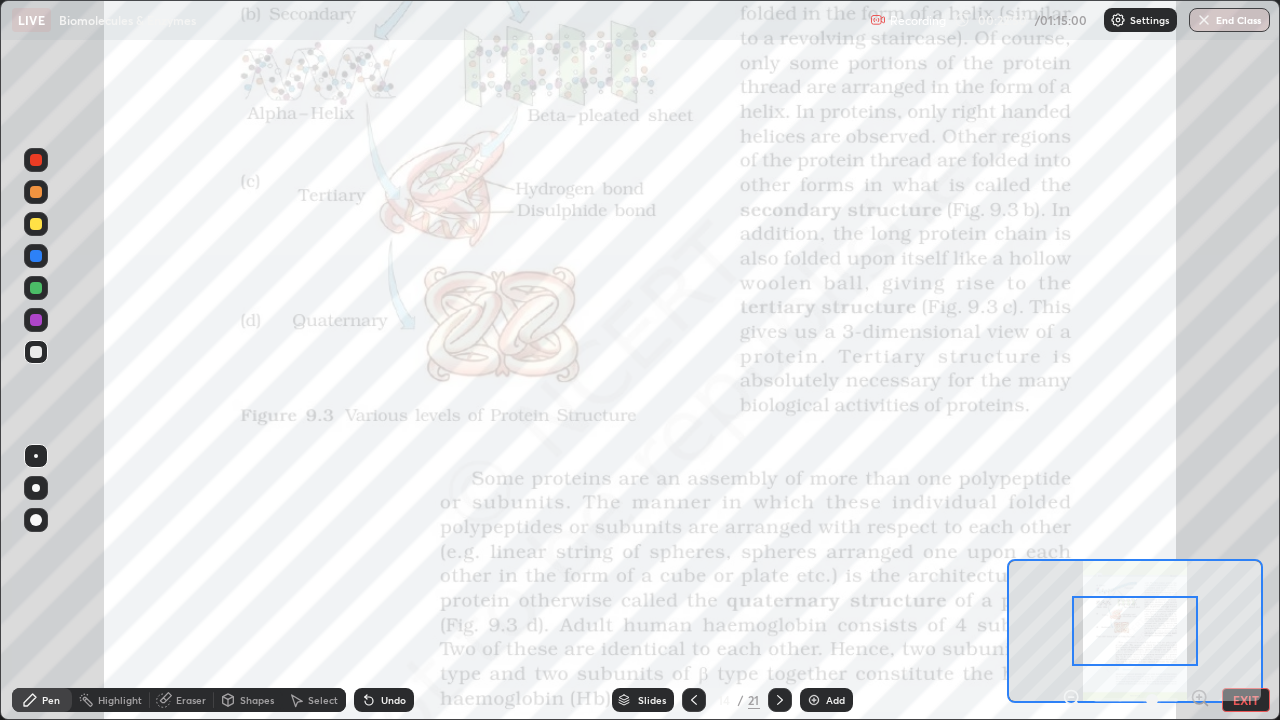 click 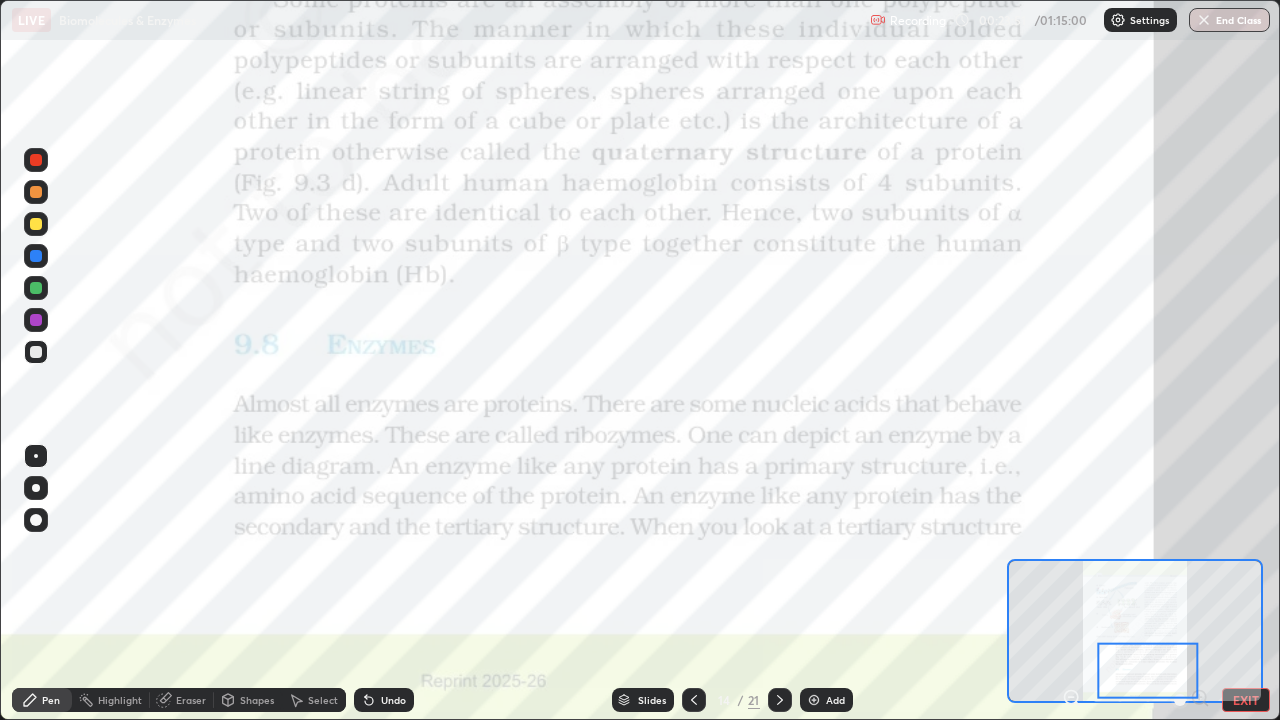 click 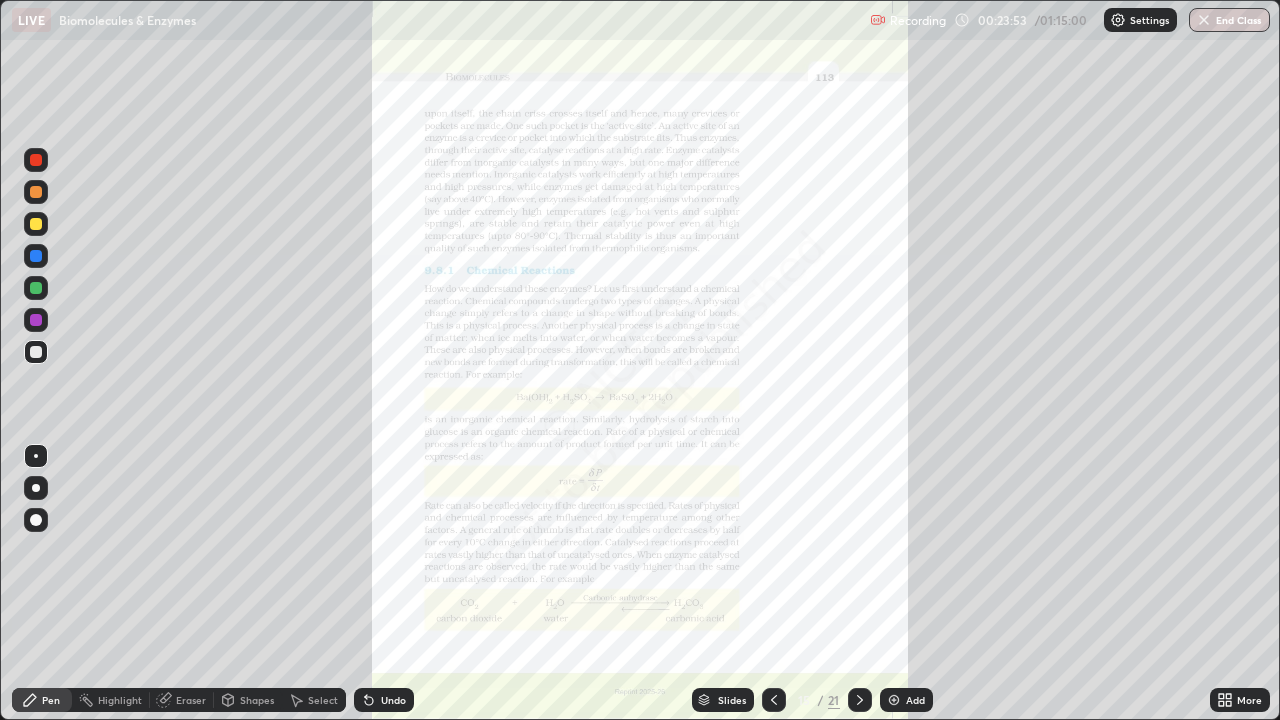 click 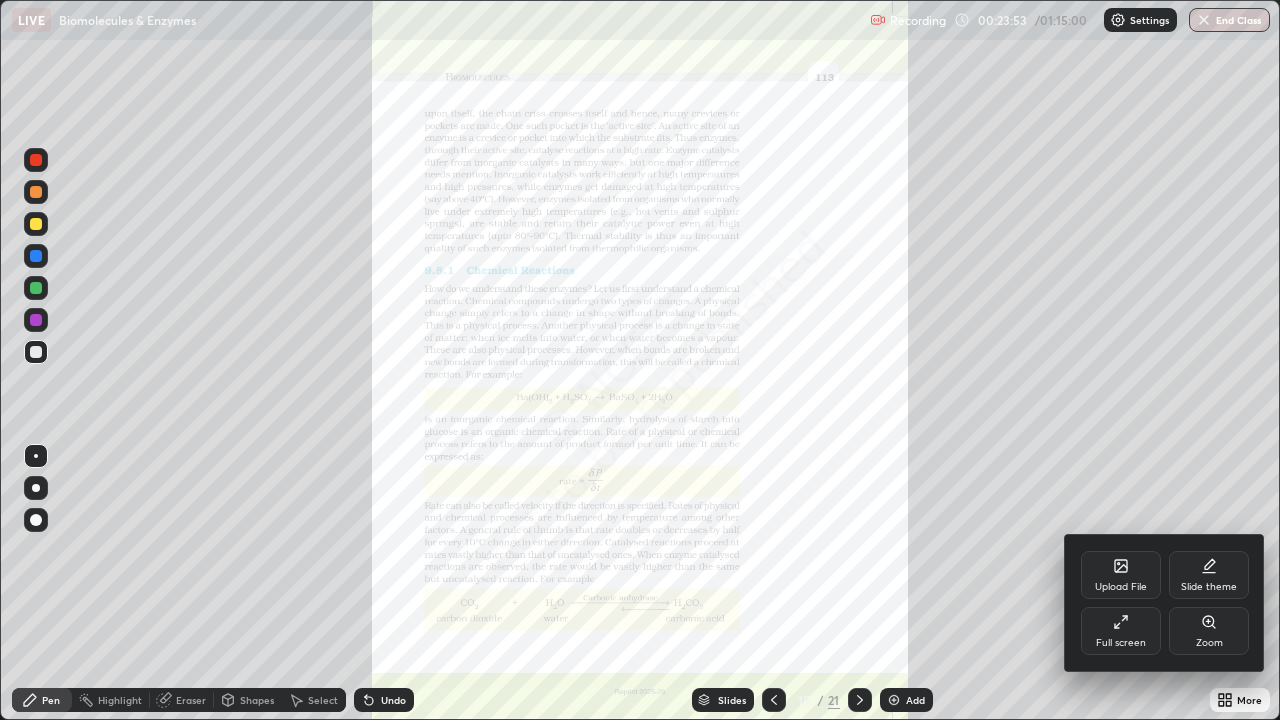 click on "Zoom" at bounding box center (1209, 643) 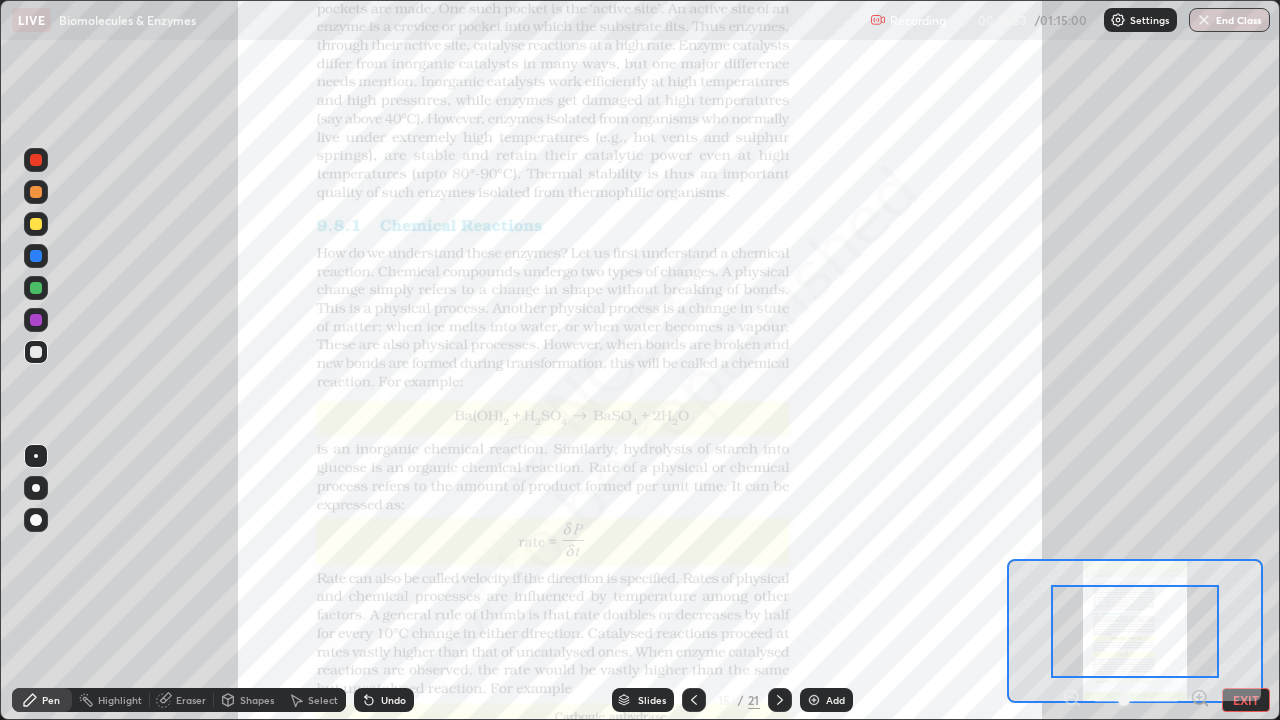 click 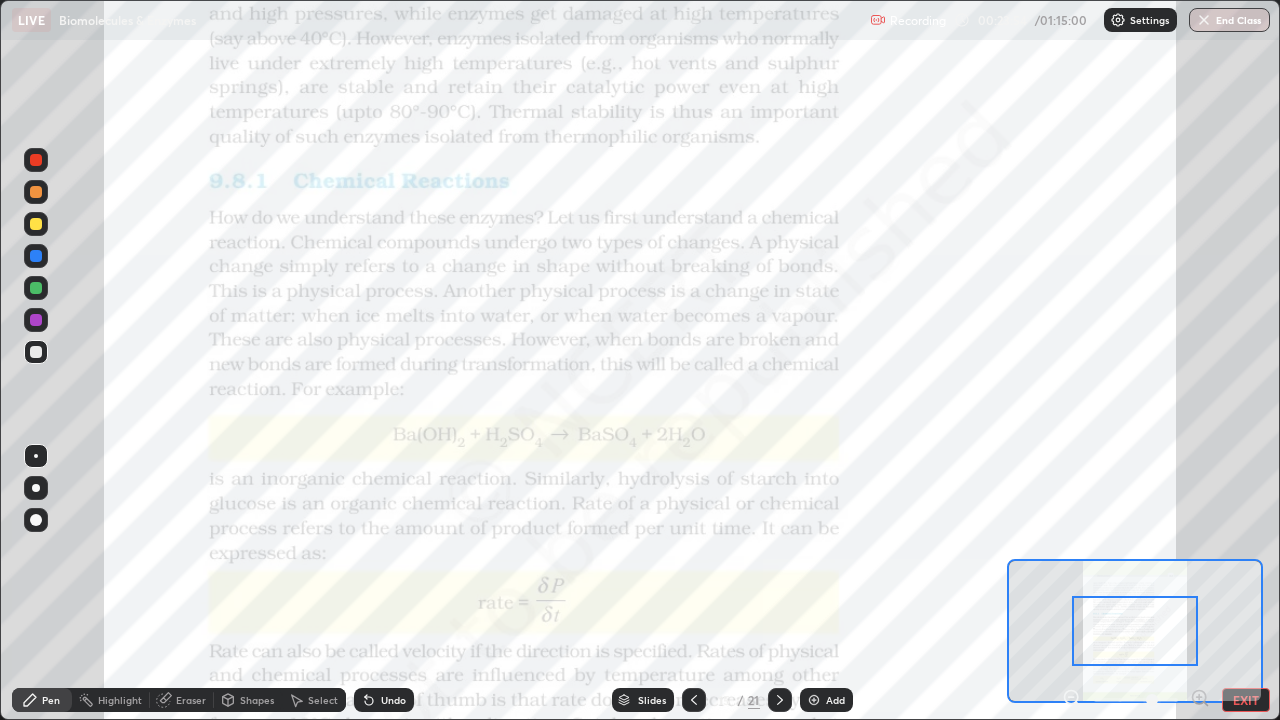 click 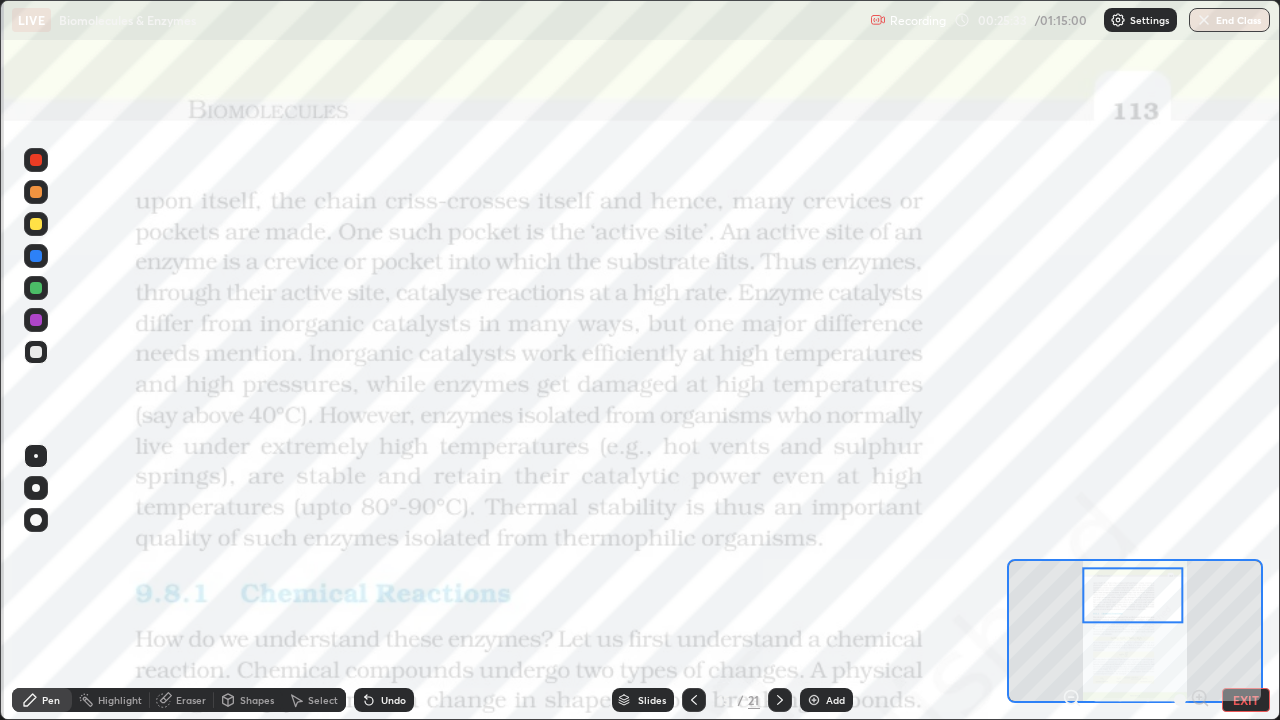 click at bounding box center [694, 700] 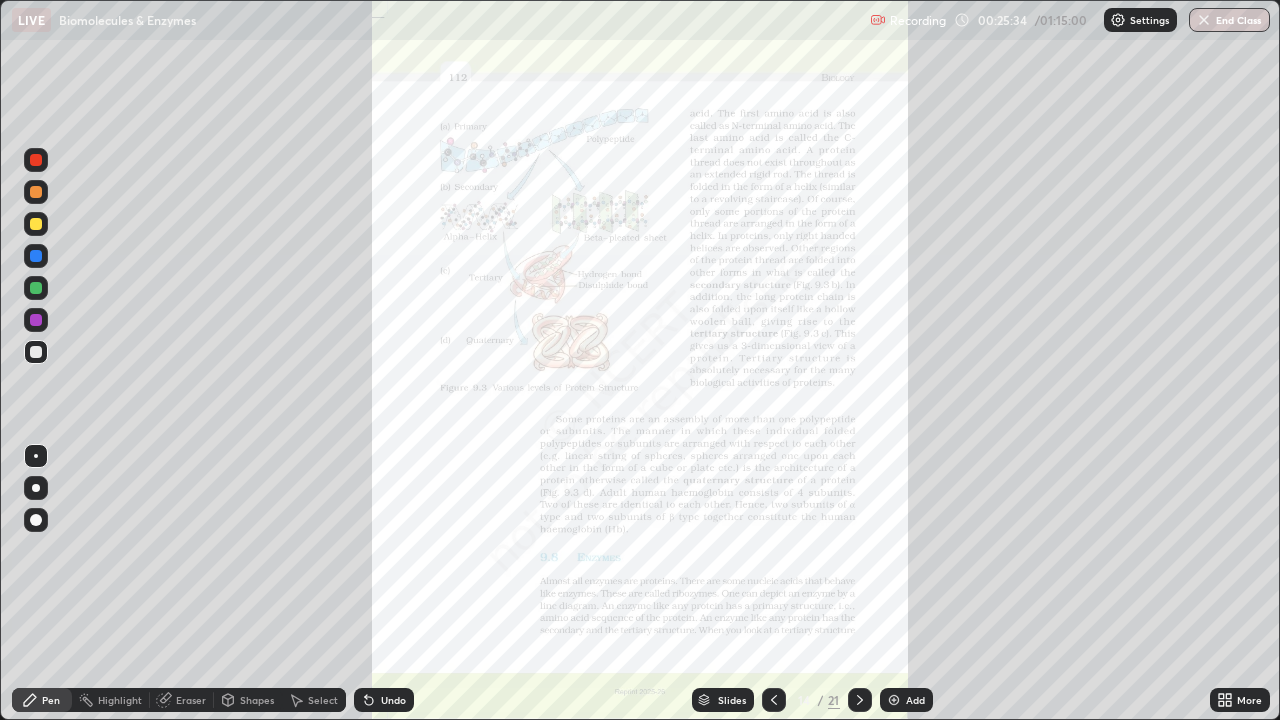 click 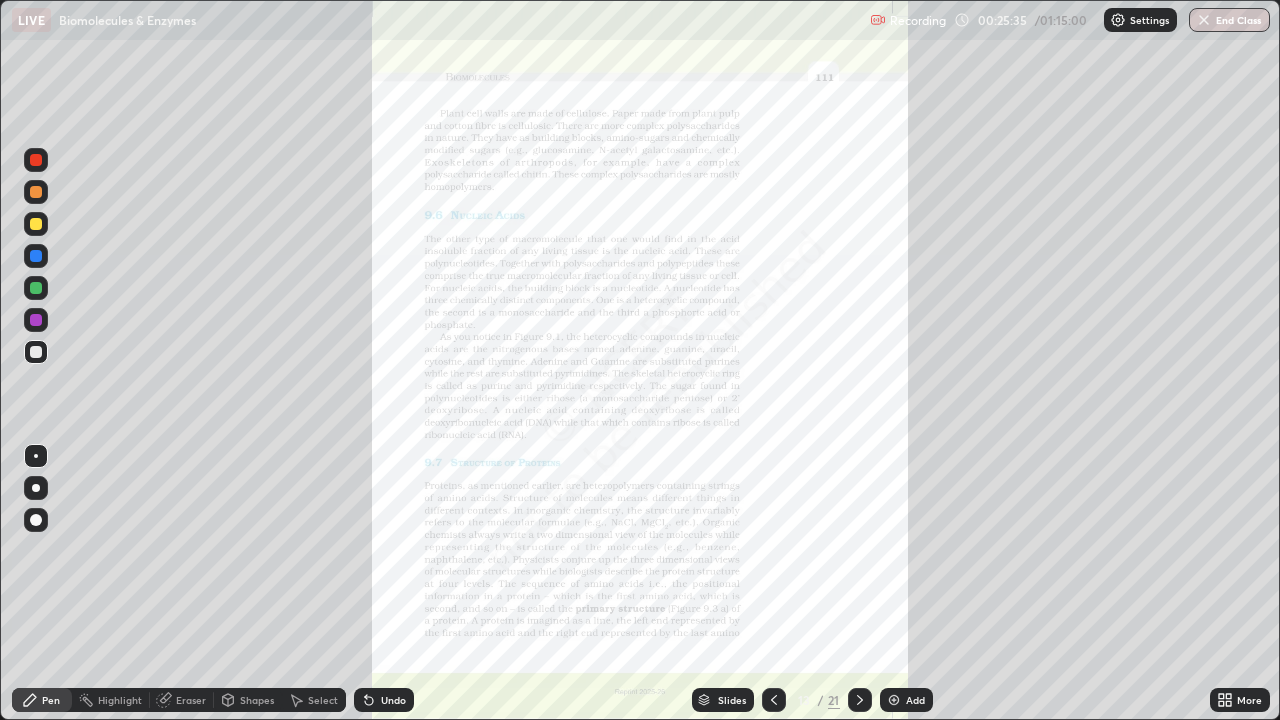 click on "Slides" at bounding box center [732, 700] 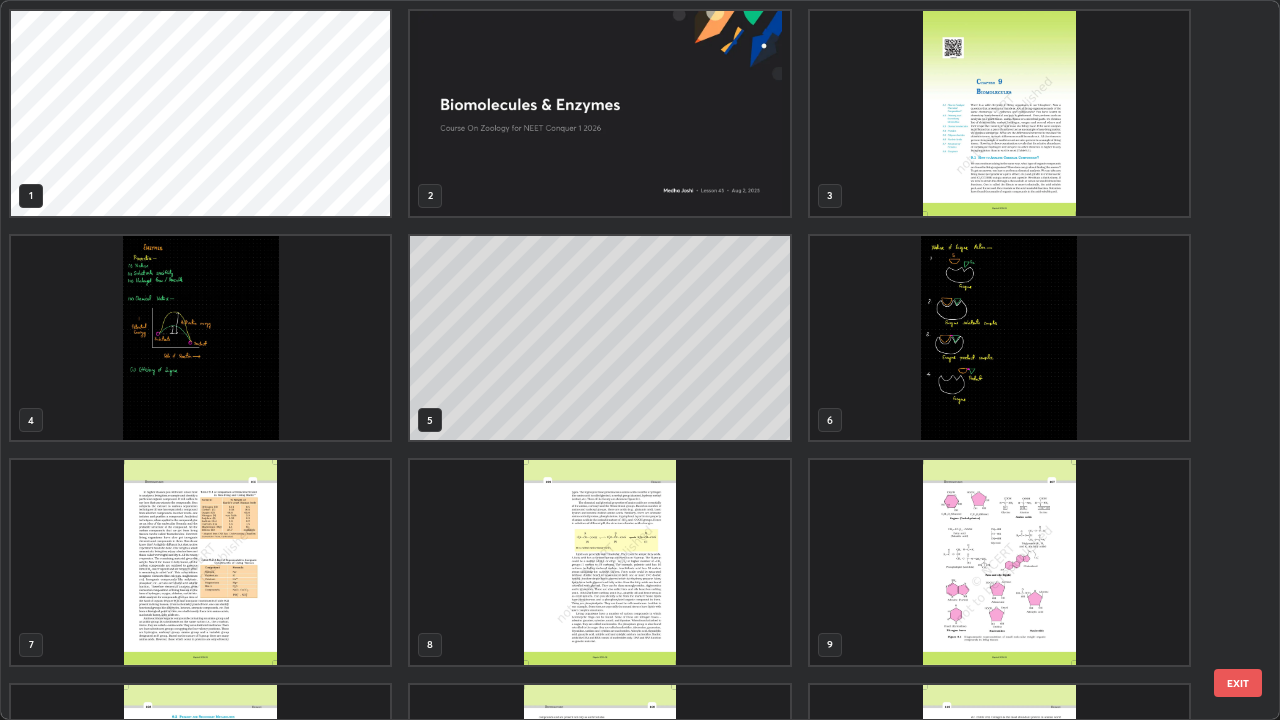 scroll, scrollTop: 405, scrollLeft: 0, axis: vertical 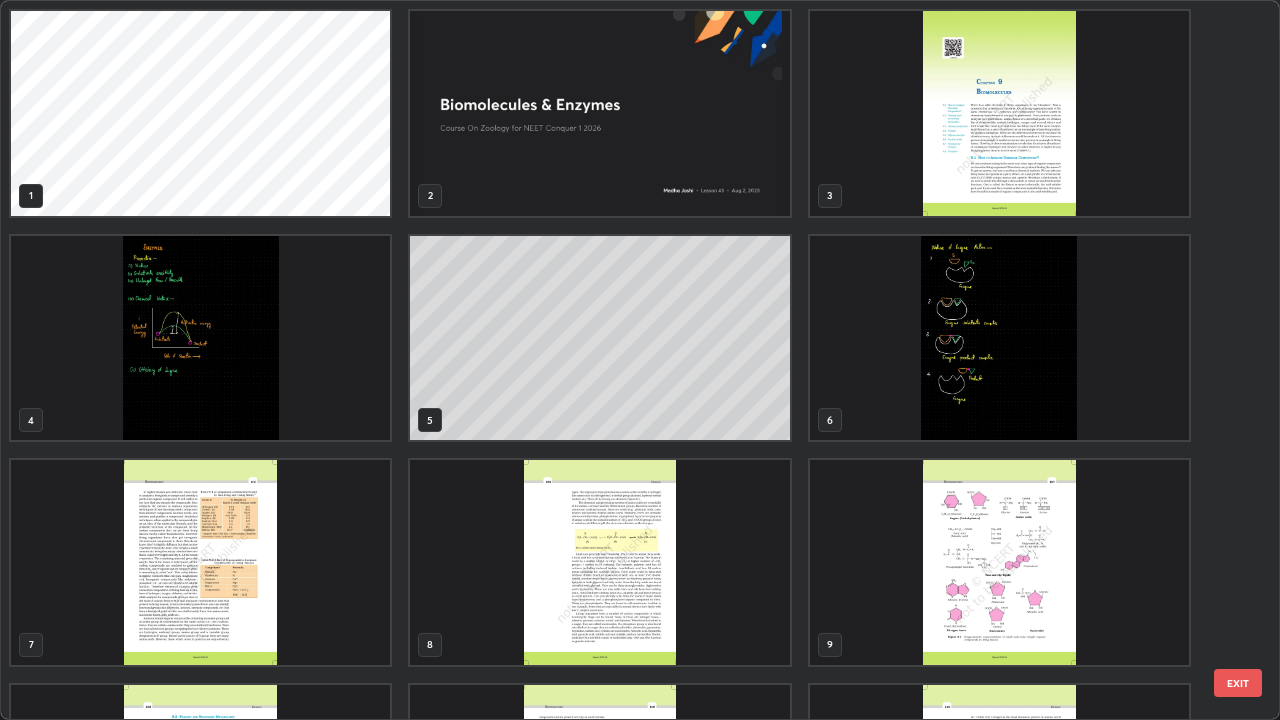 click at bounding box center (999, 338) 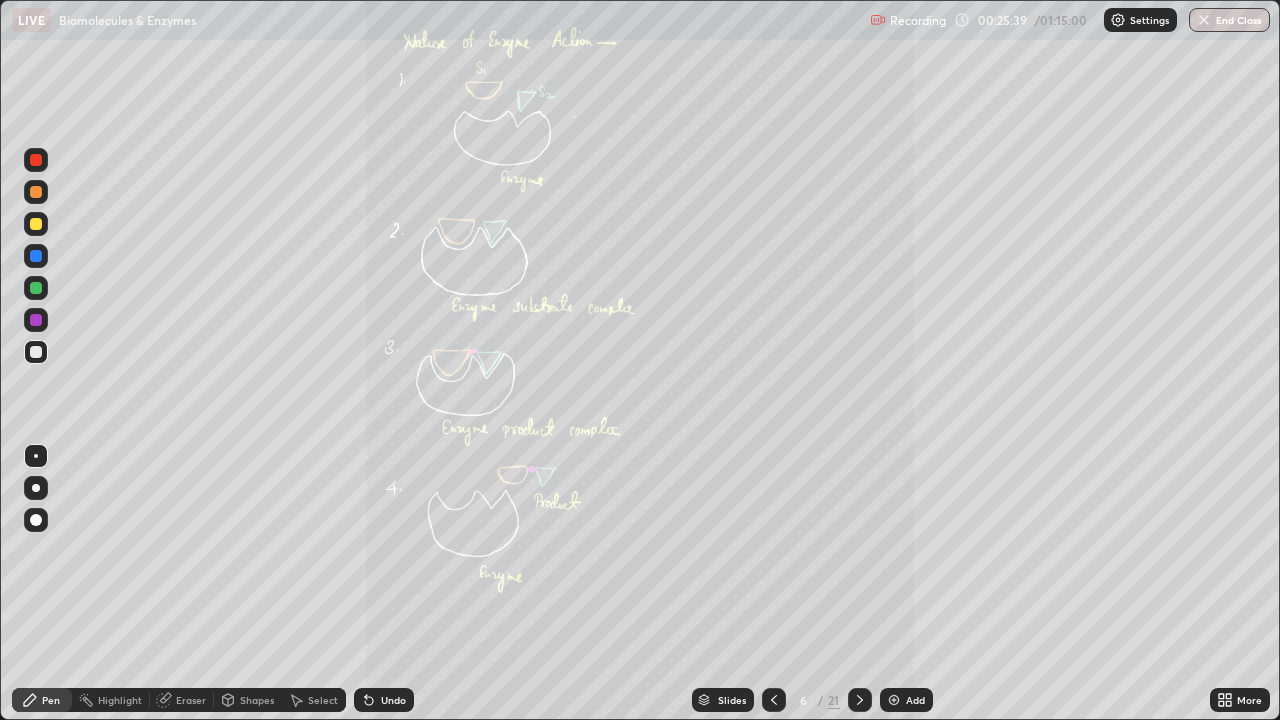 click 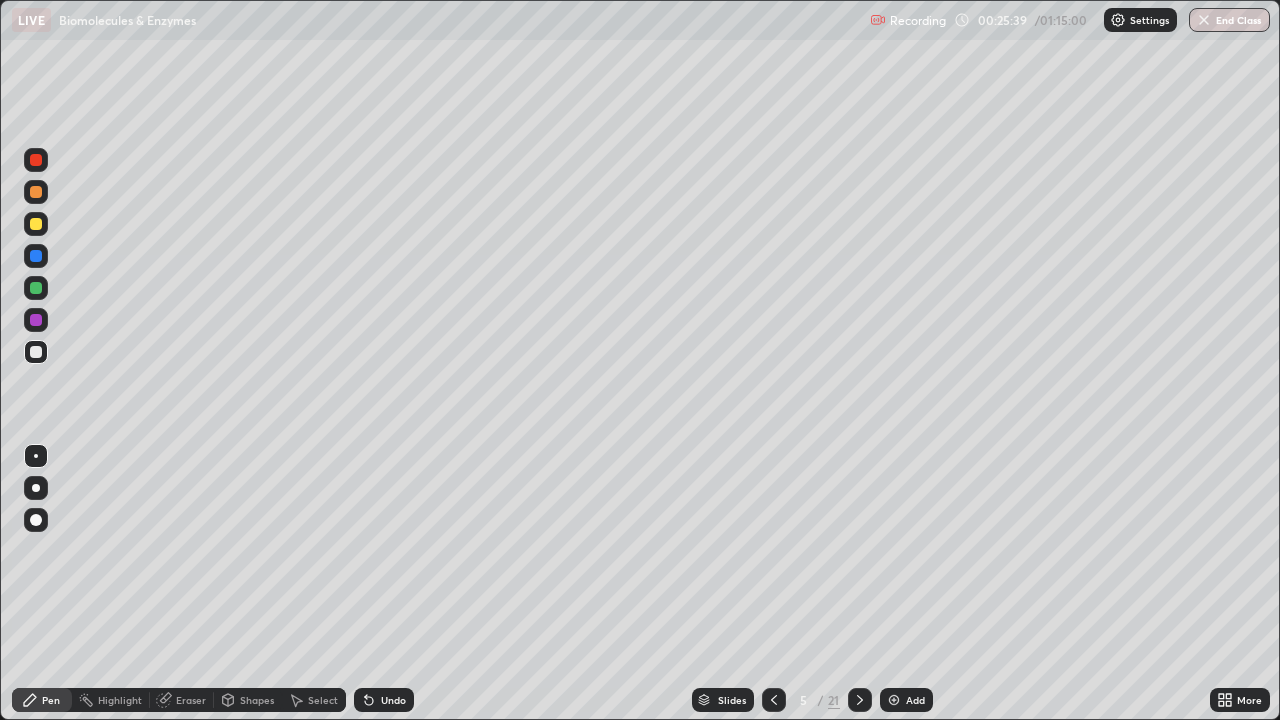 click 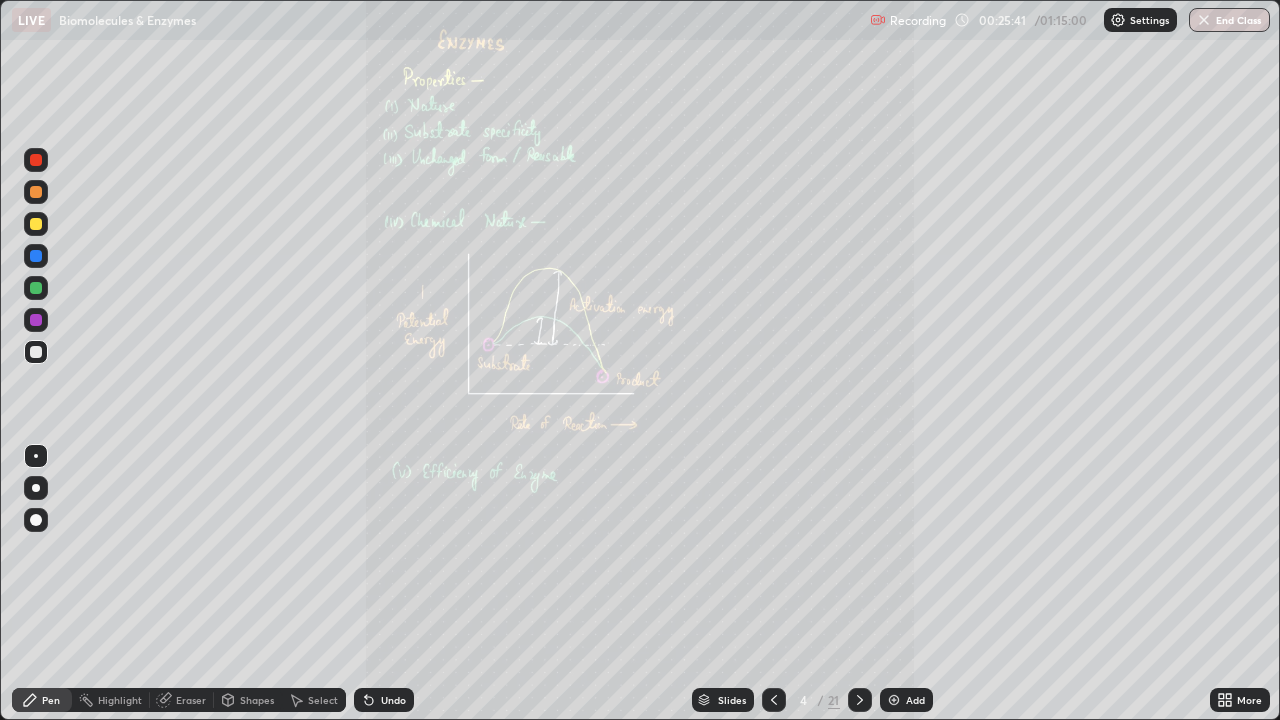 click 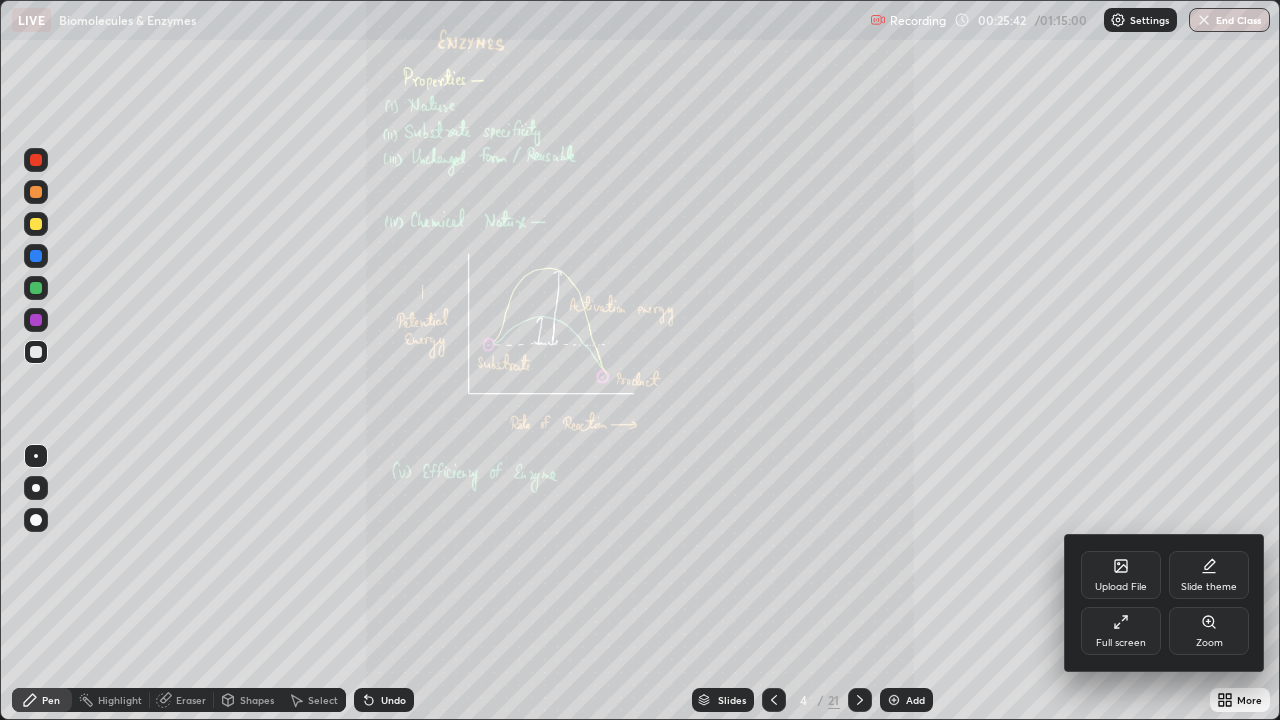 click on "Zoom" at bounding box center (1209, 643) 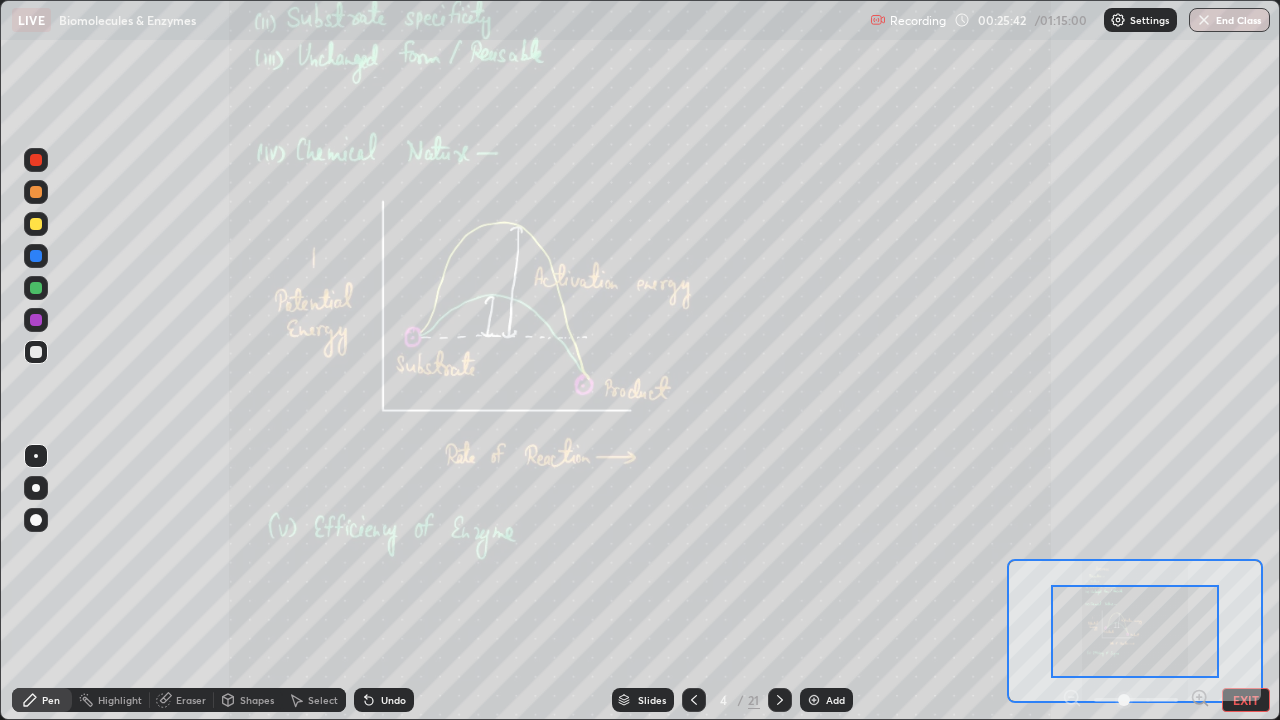 click 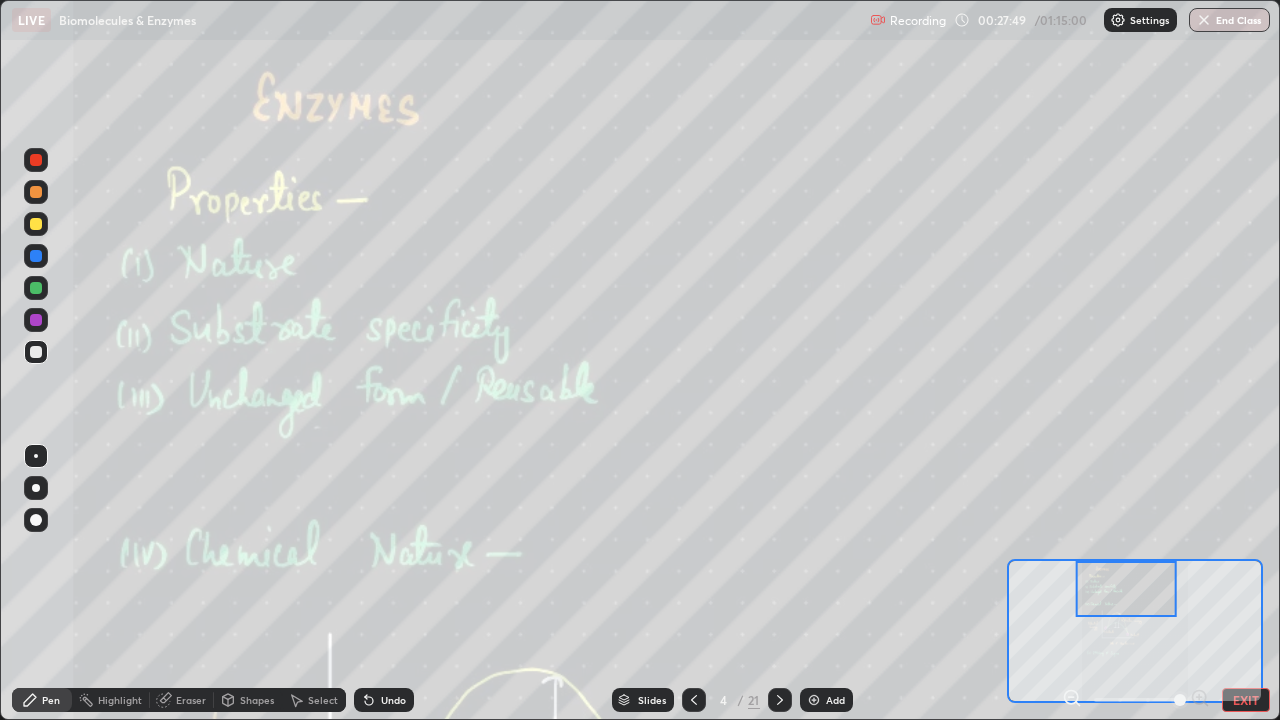 click on "Add" at bounding box center (835, 700) 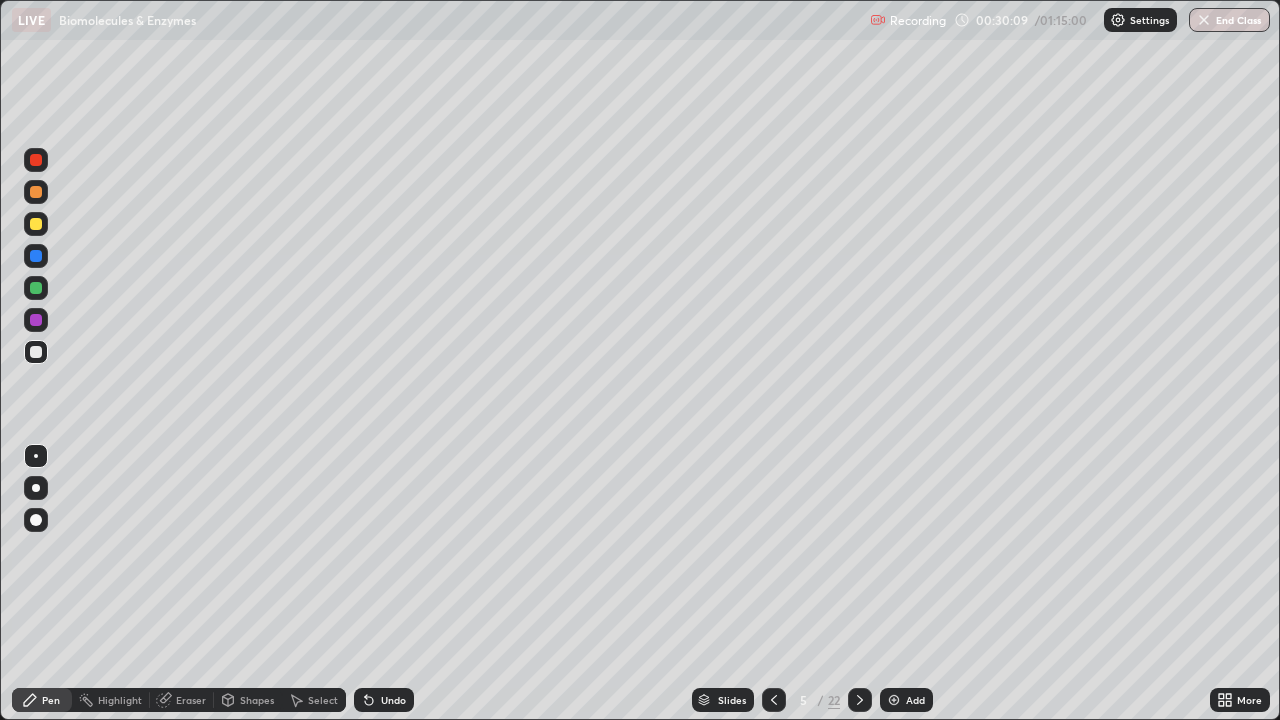 click 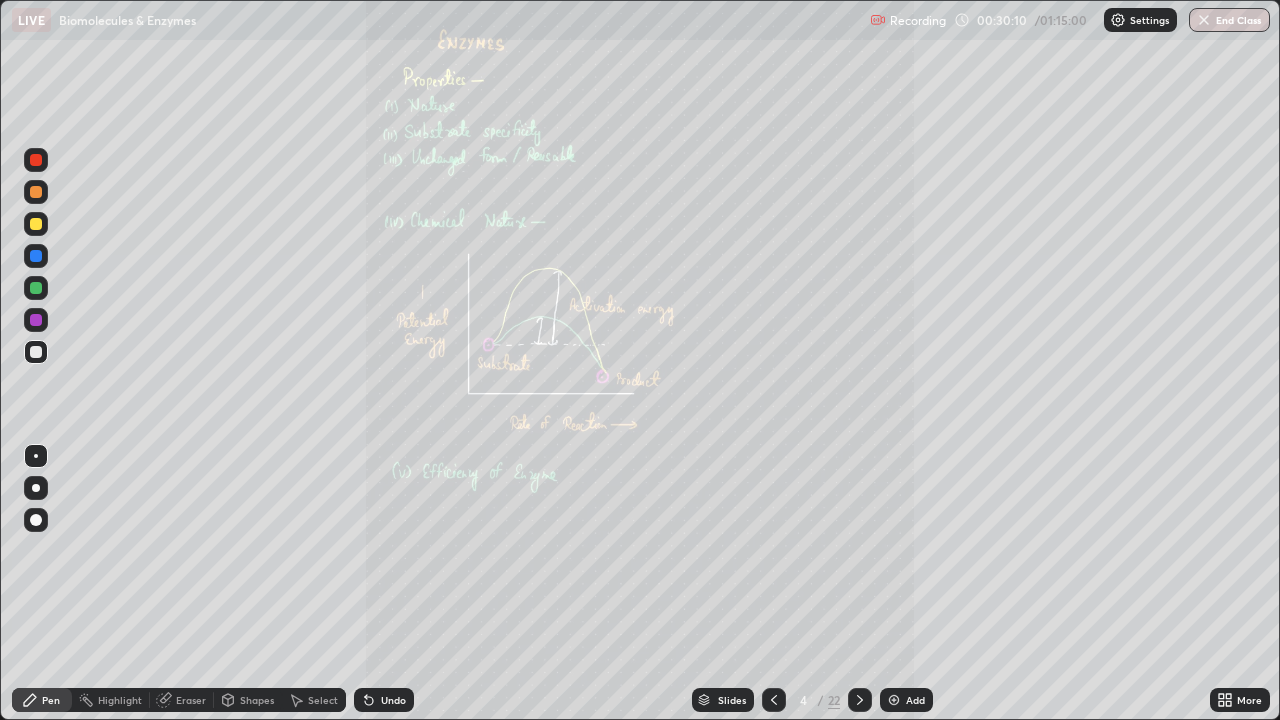 click 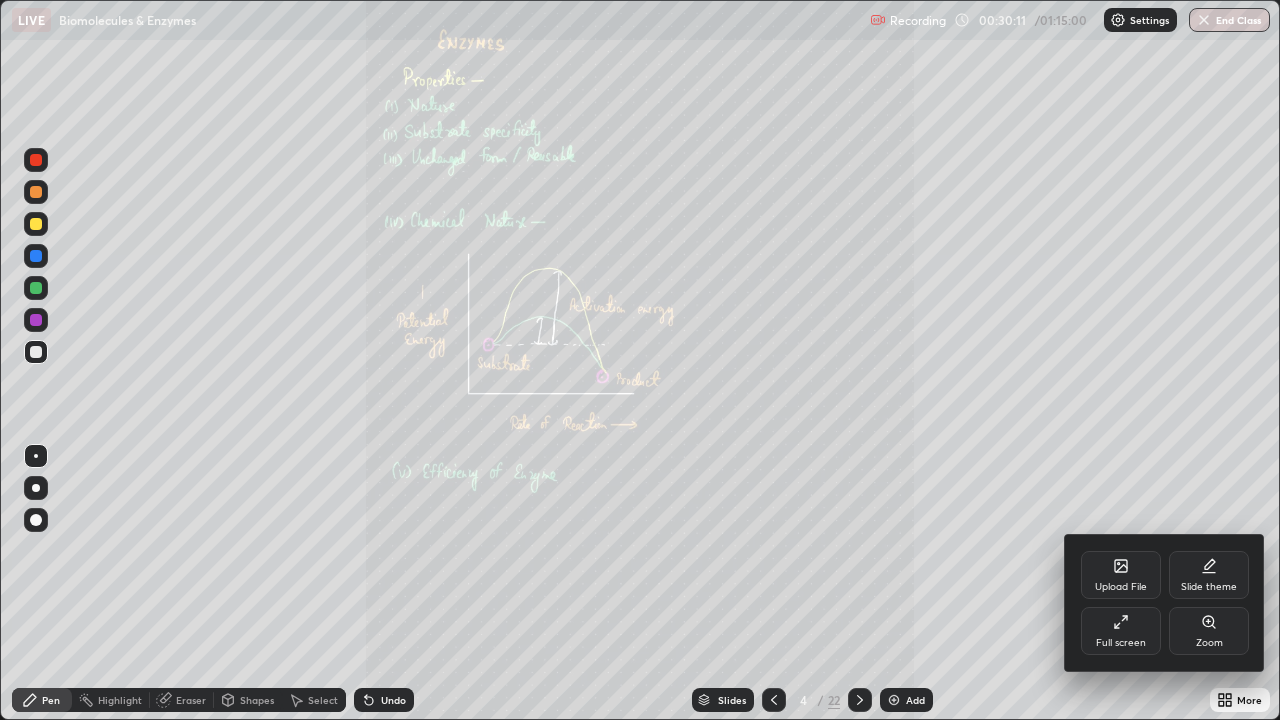 click on "Zoom" at bounding box center [1209, 631] 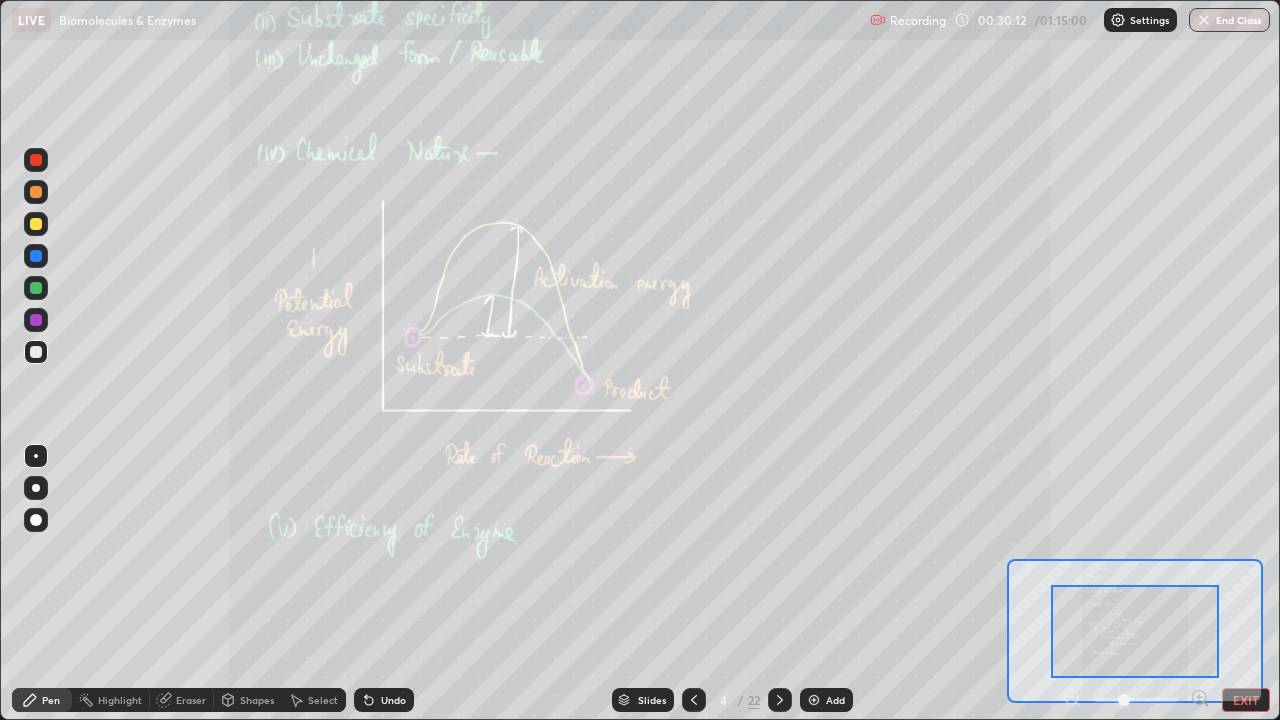 click 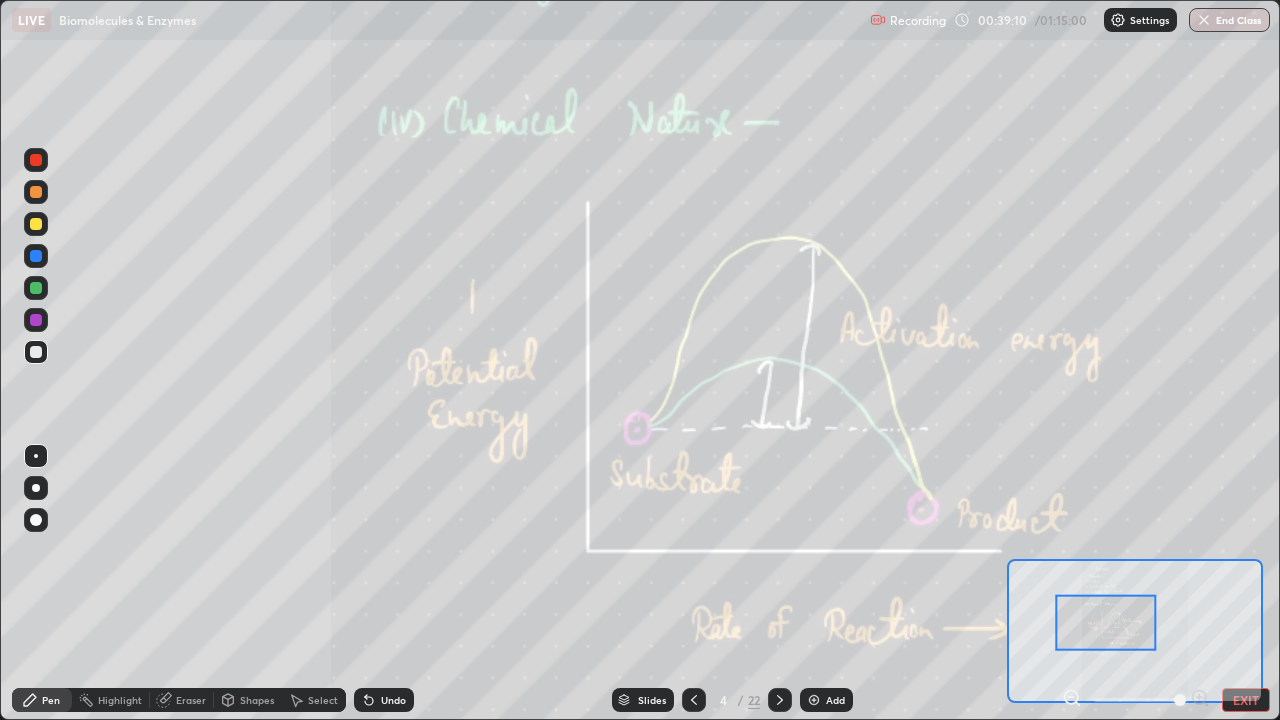 click at bounding box center [1105, 623] 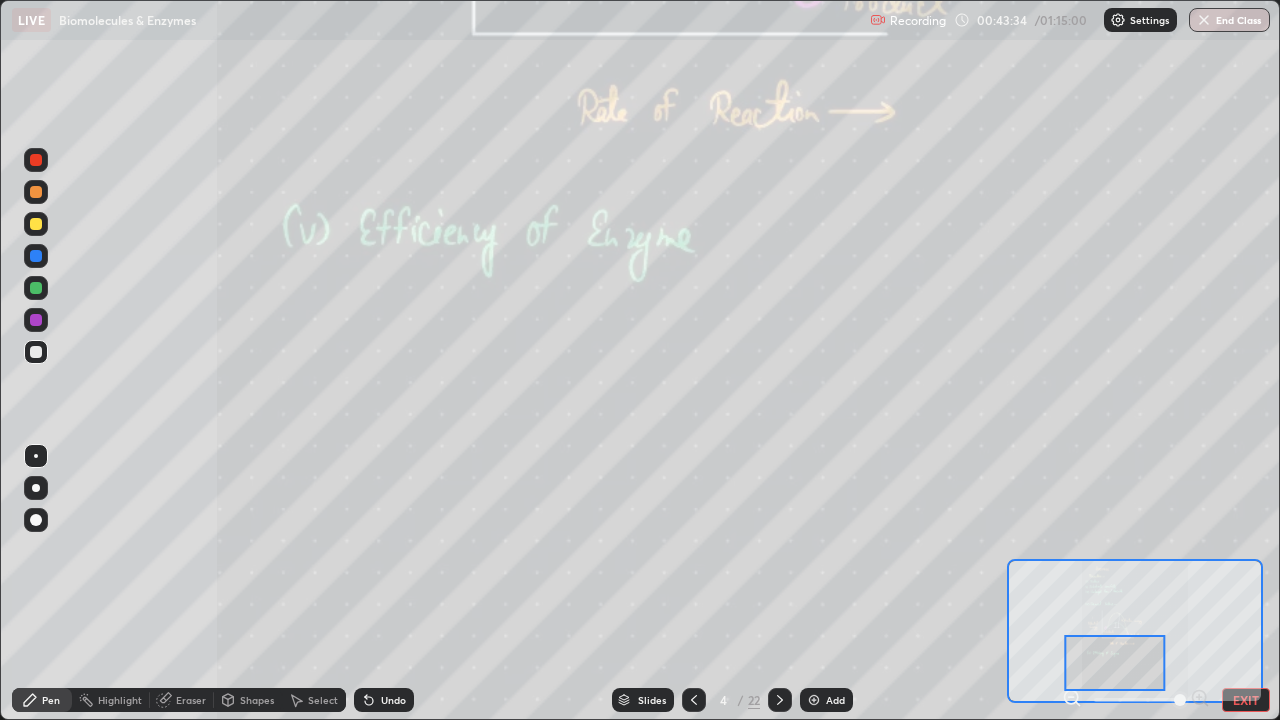 click on "Slides" at bounding box center (652, 700) 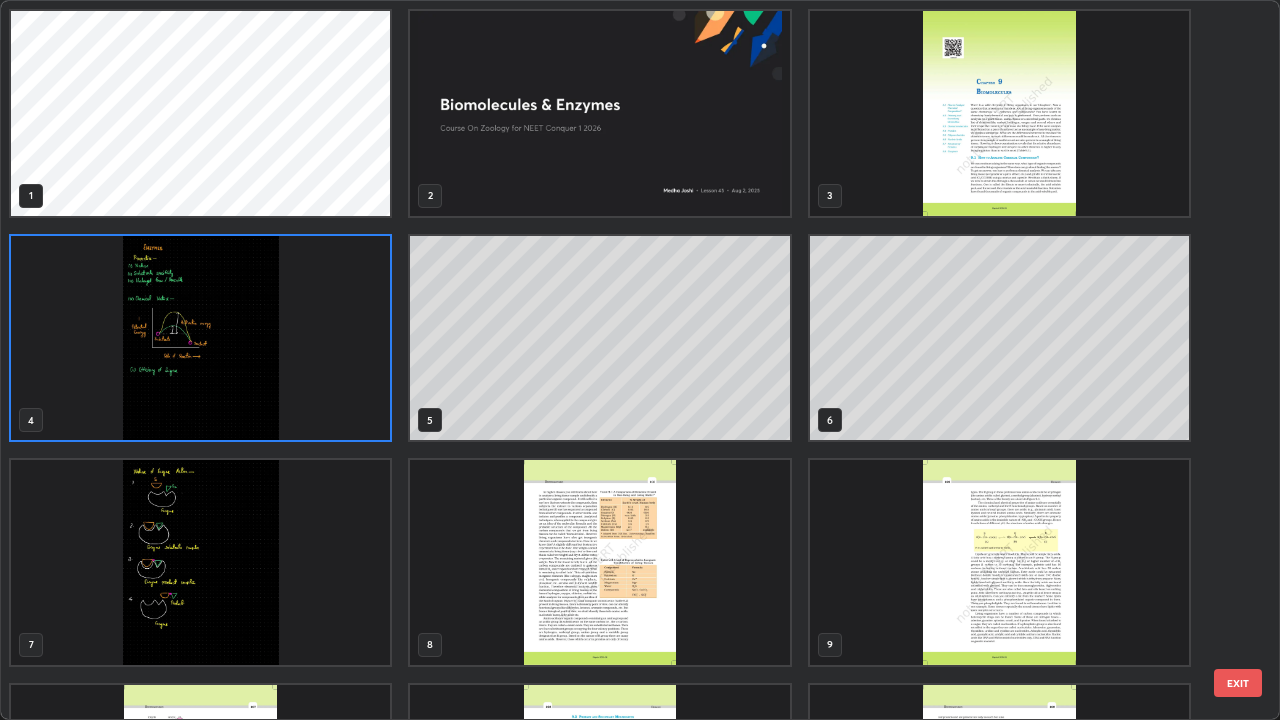 scroll, scrollTop: 7, scrollLeft: 11, axis: both 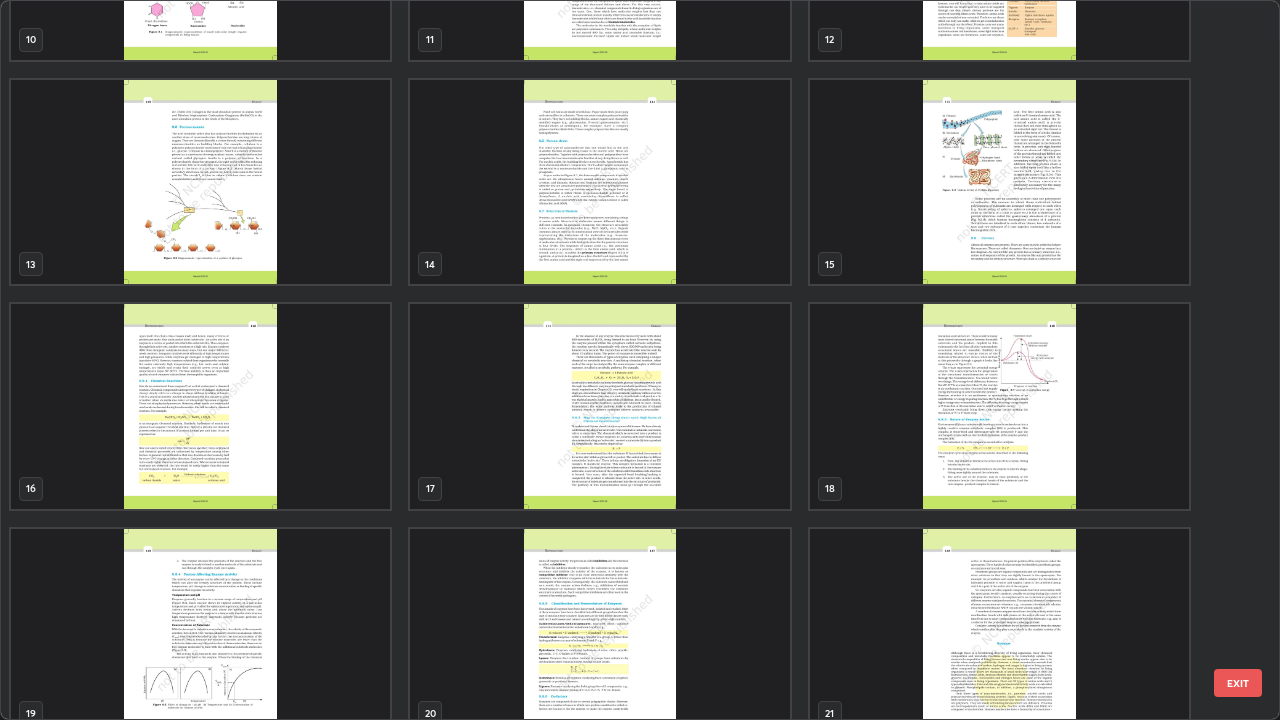 click at bounding box center [599, 406] 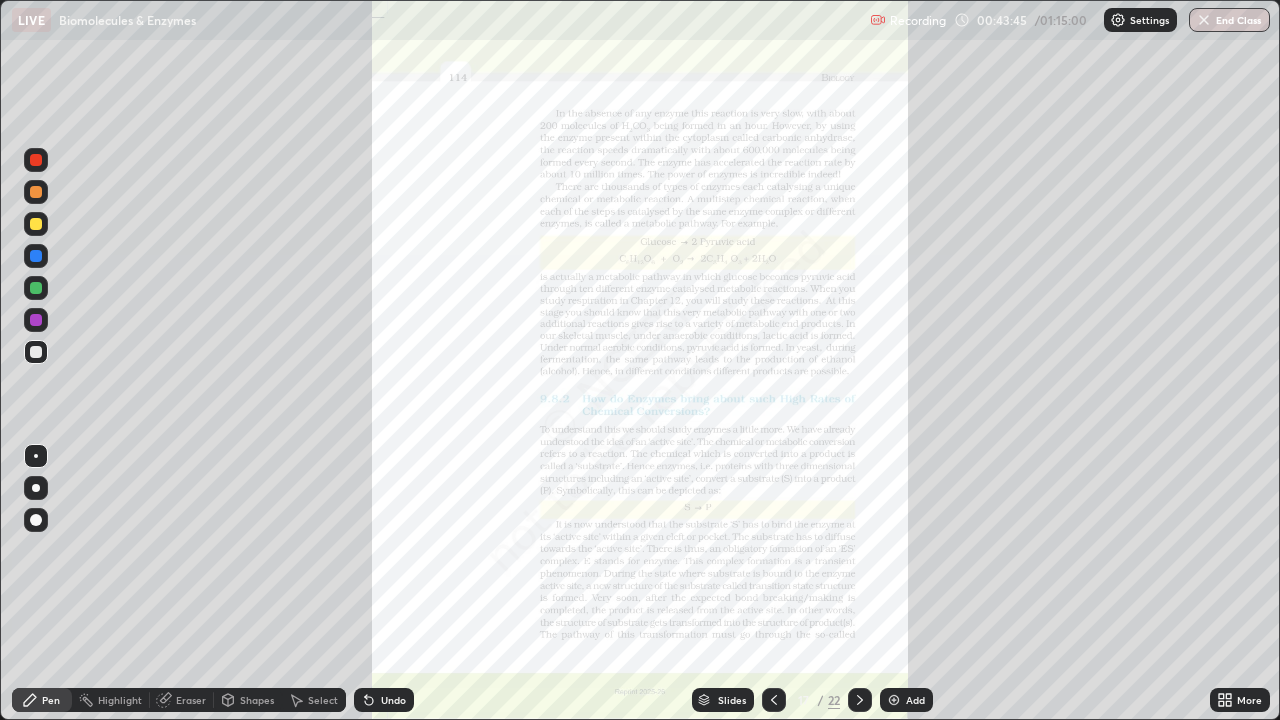 click at bounding box center (774, 700) 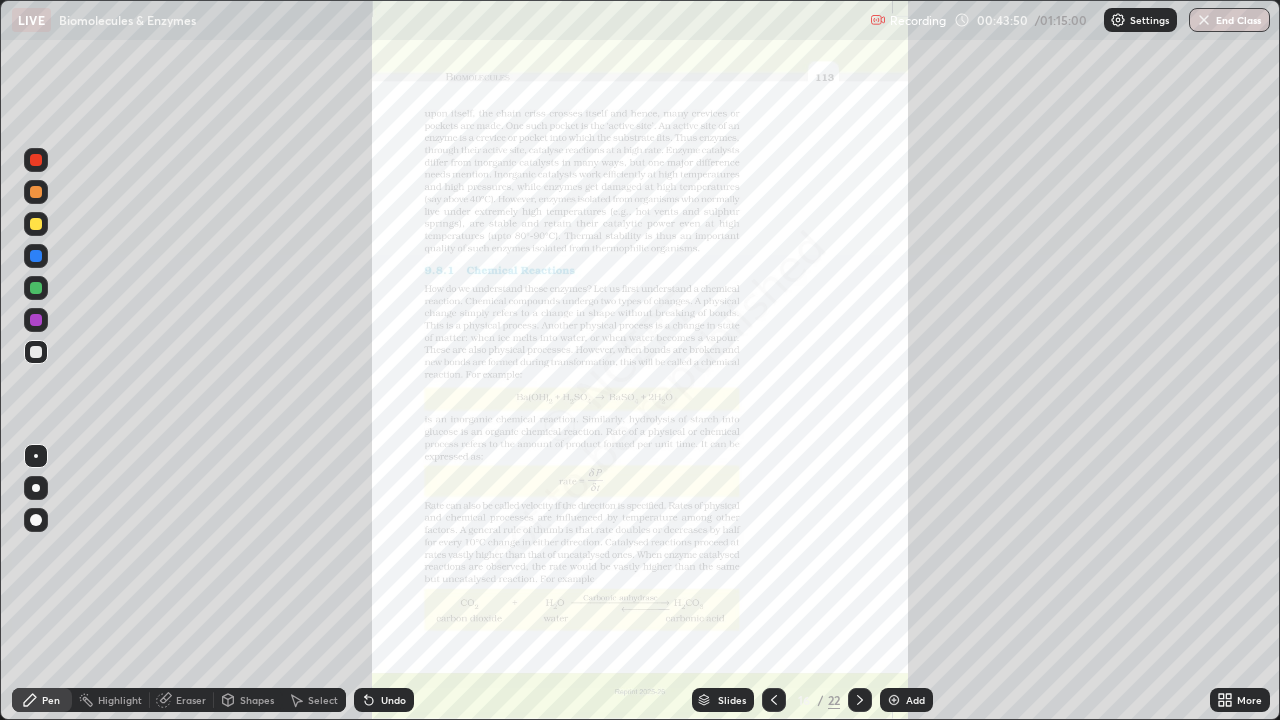 click 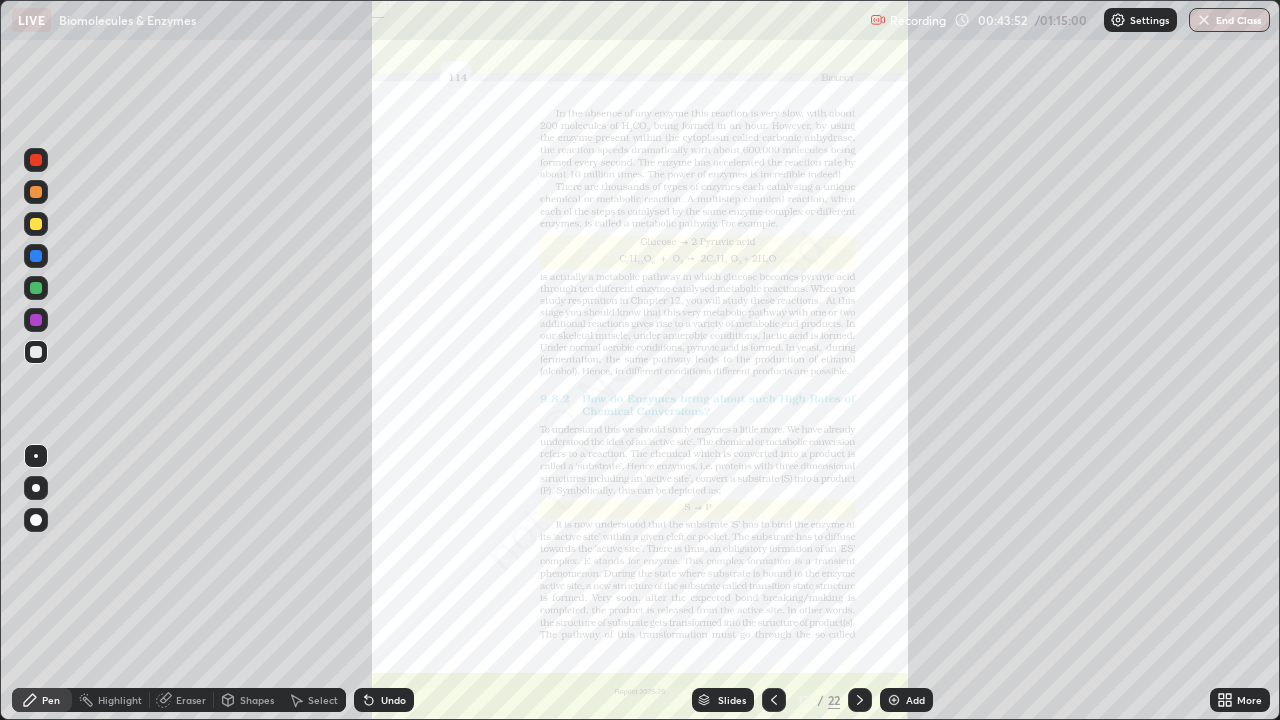 click 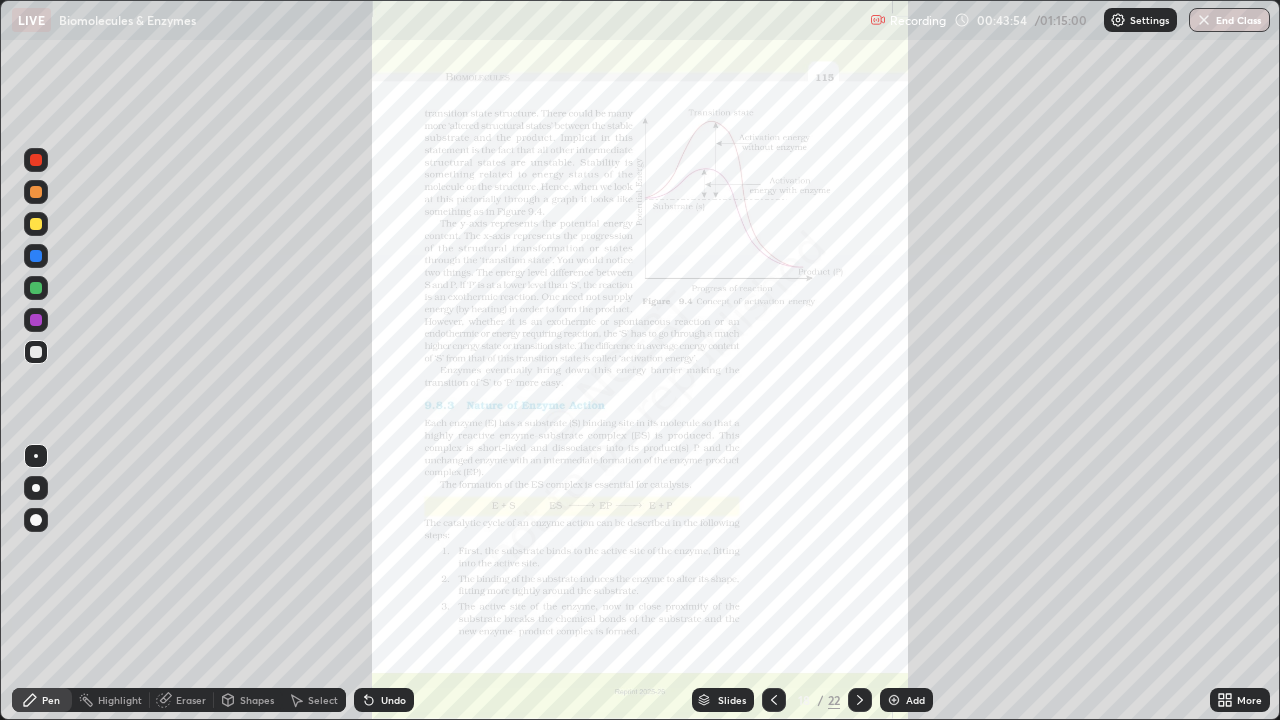 click 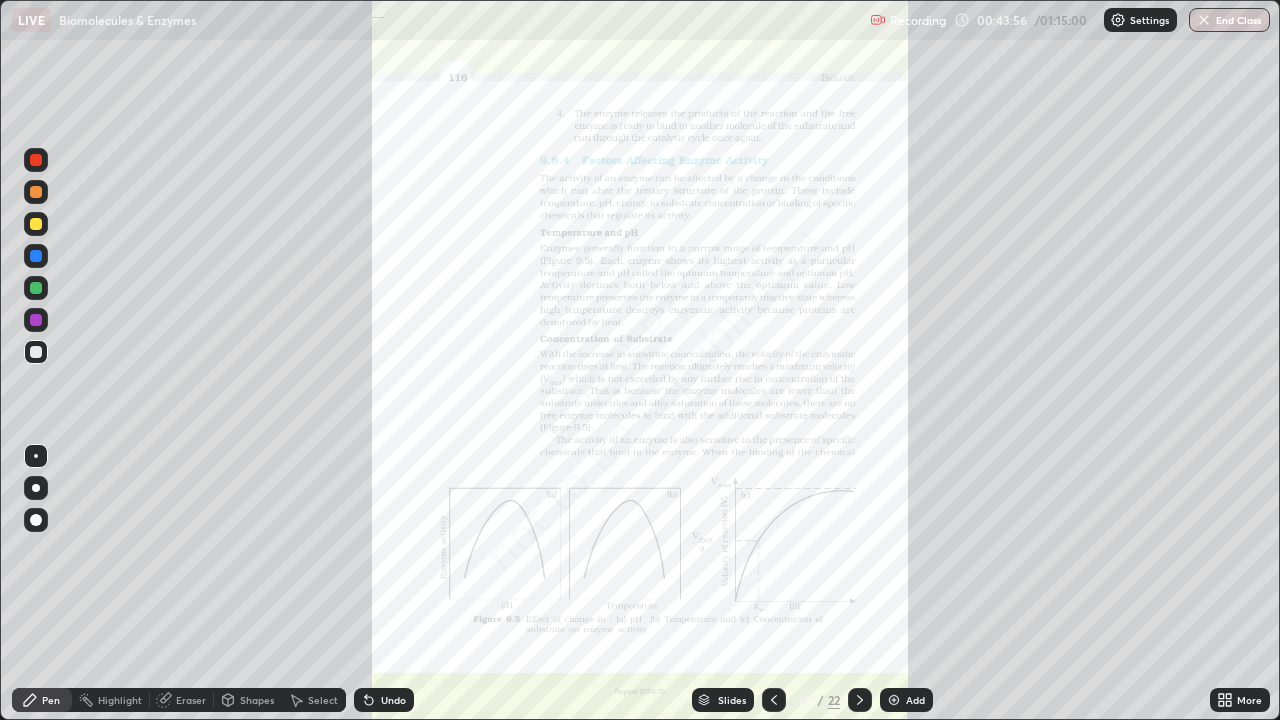 click 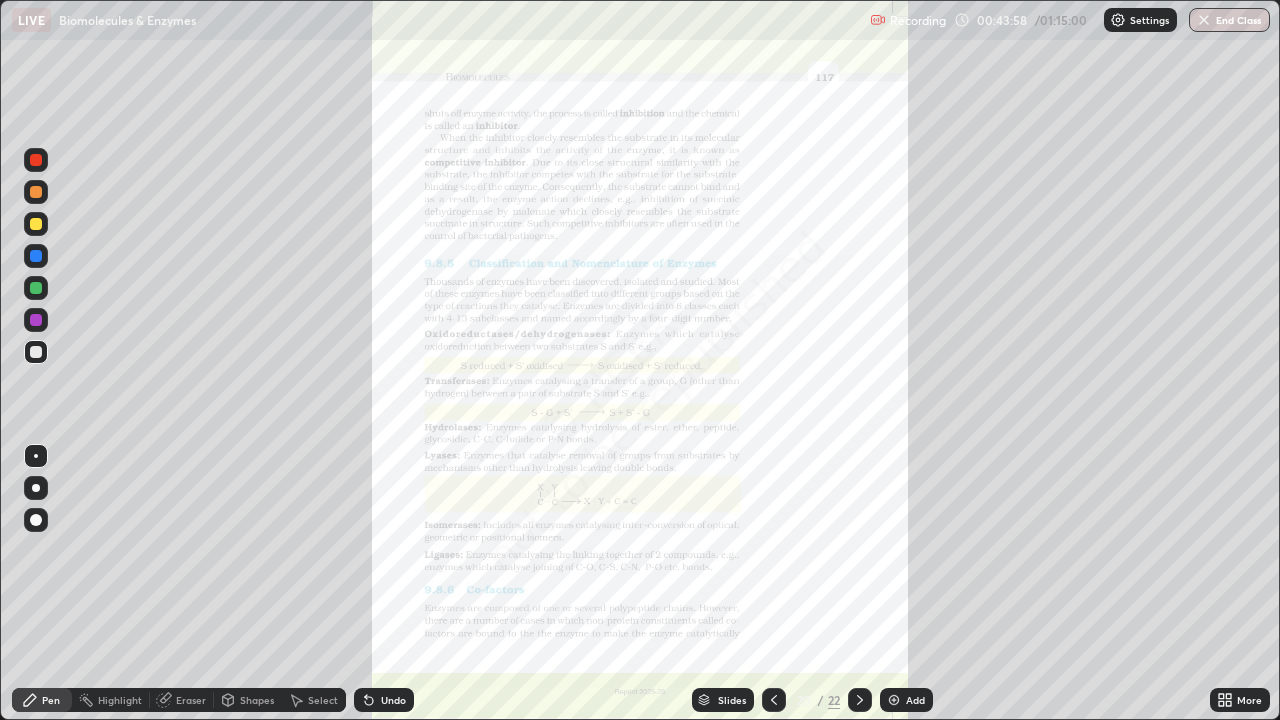 click 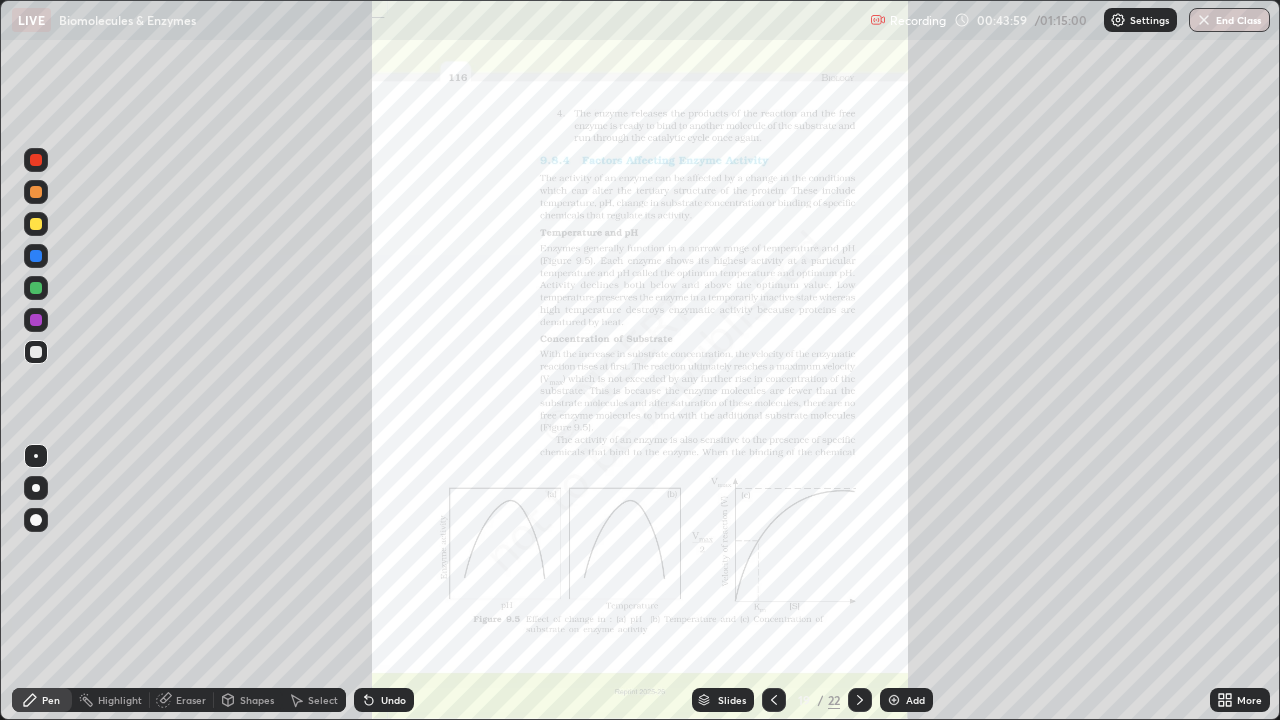 click 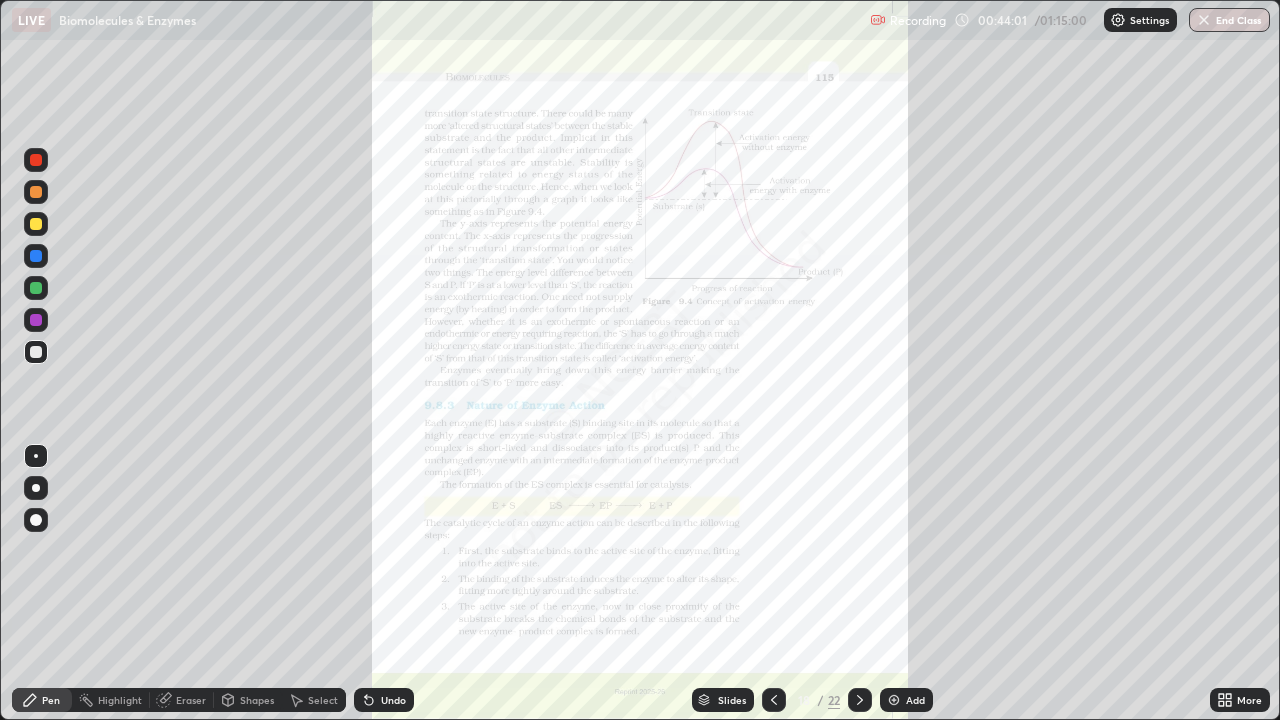 click 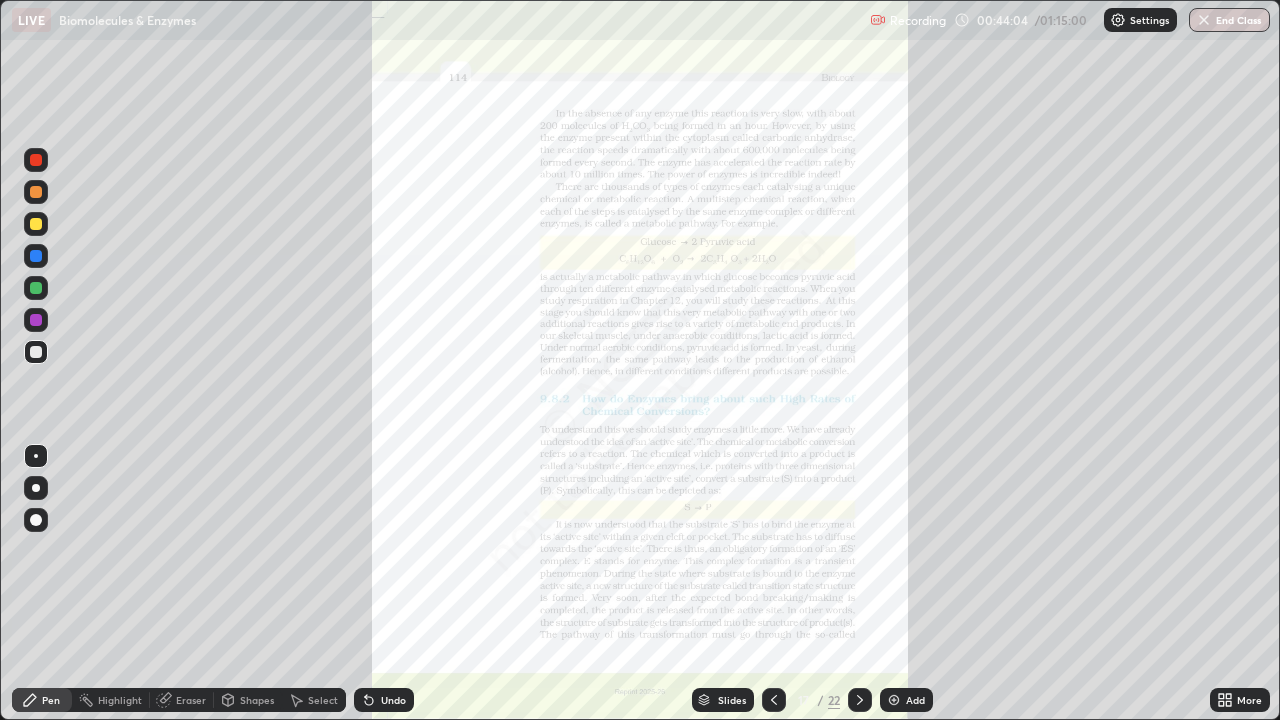 click at bounding box center [774, 700] 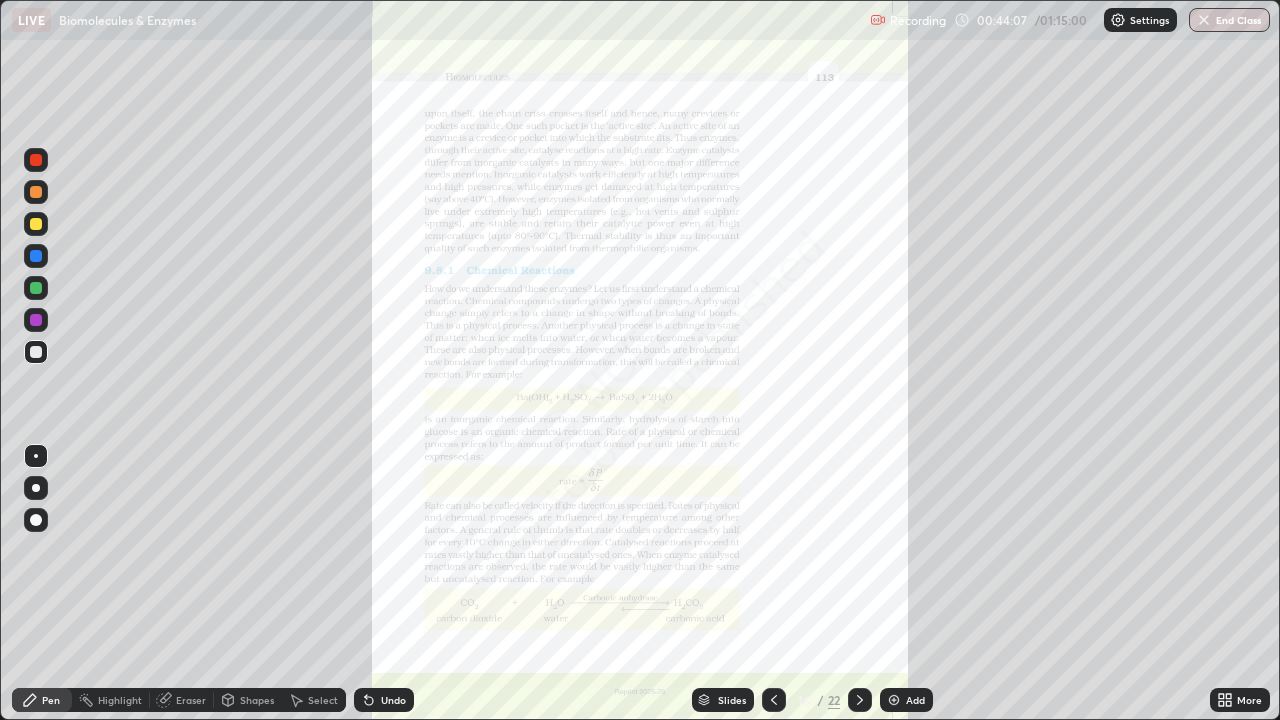 click on "More" at bounding box center [1240, 700] 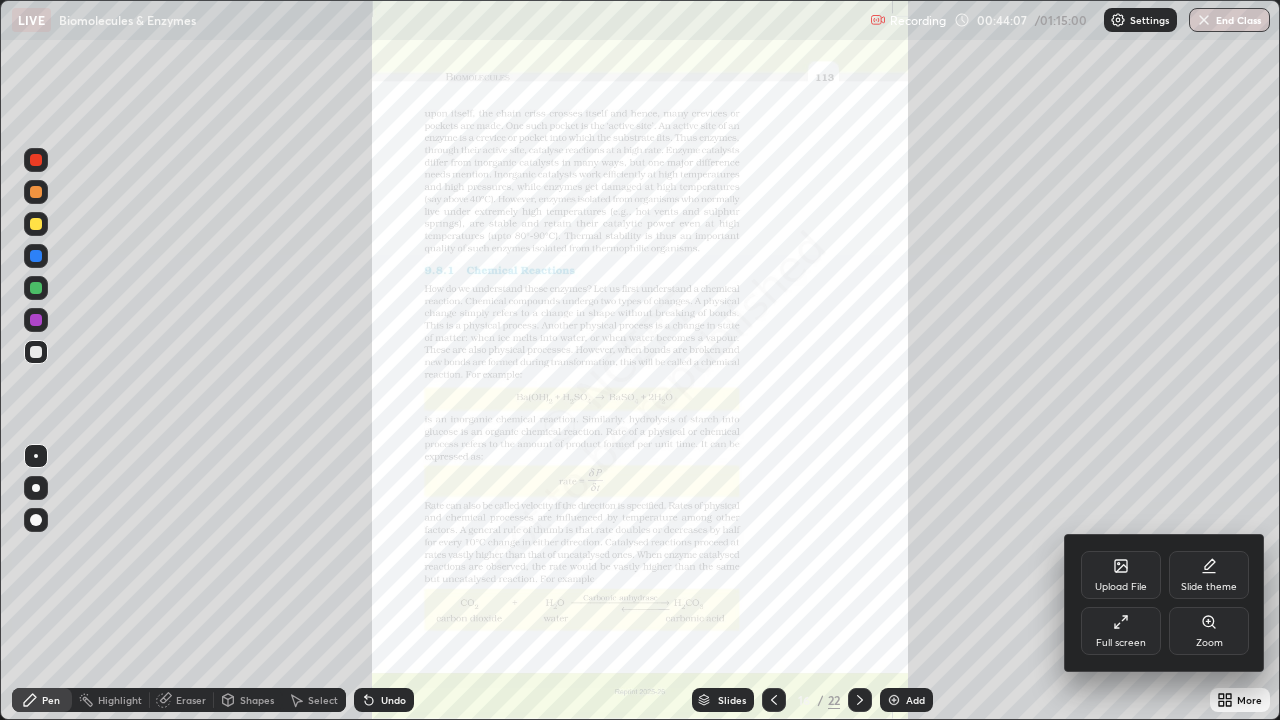 click at bounding box center [640, 360] 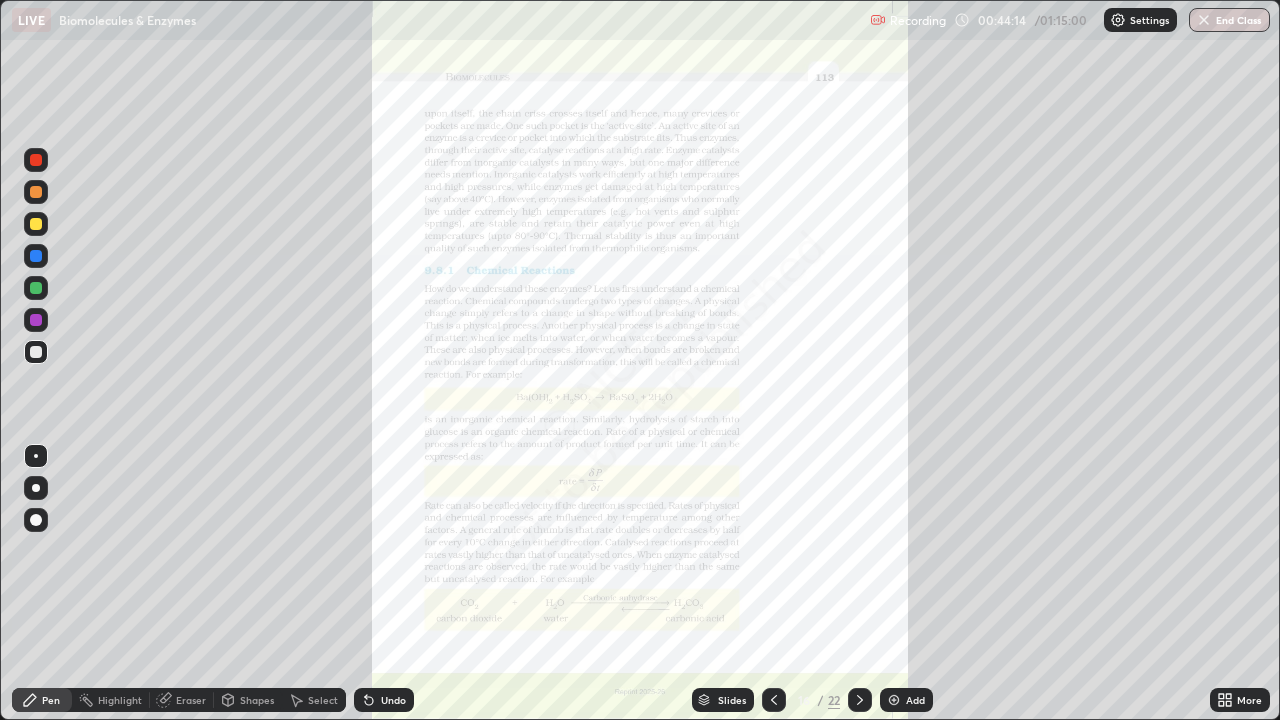 click 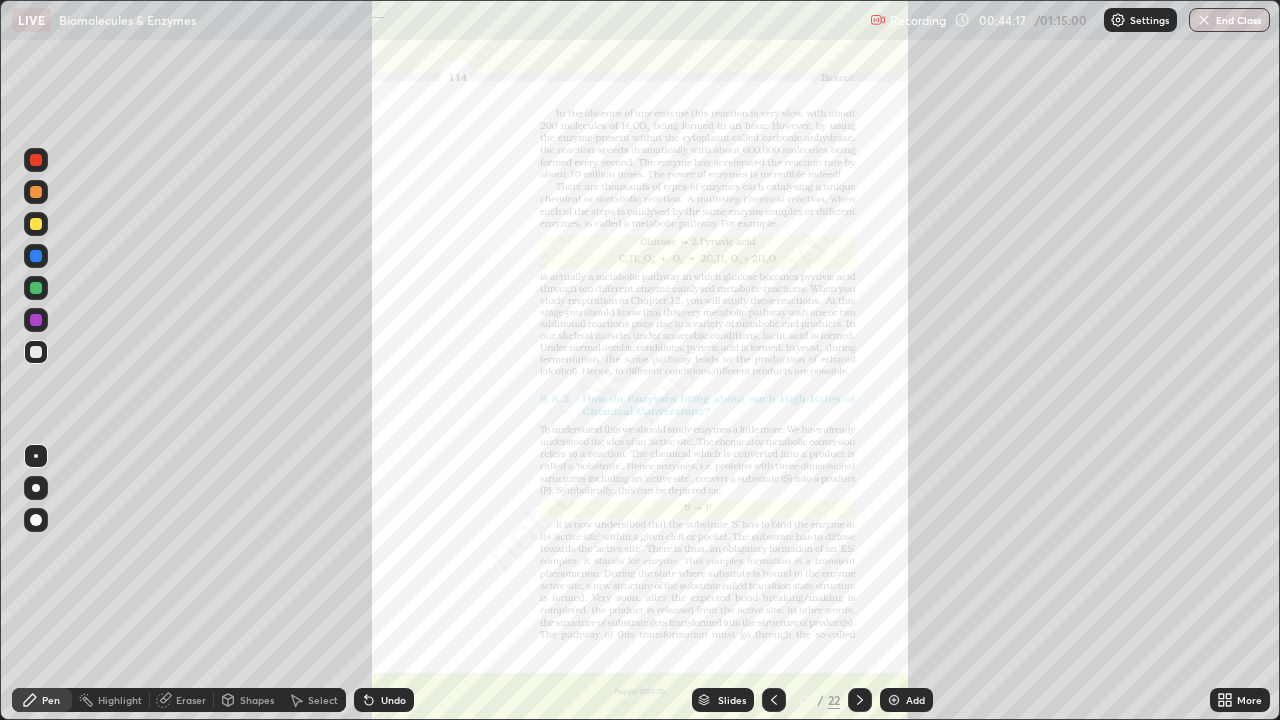 click 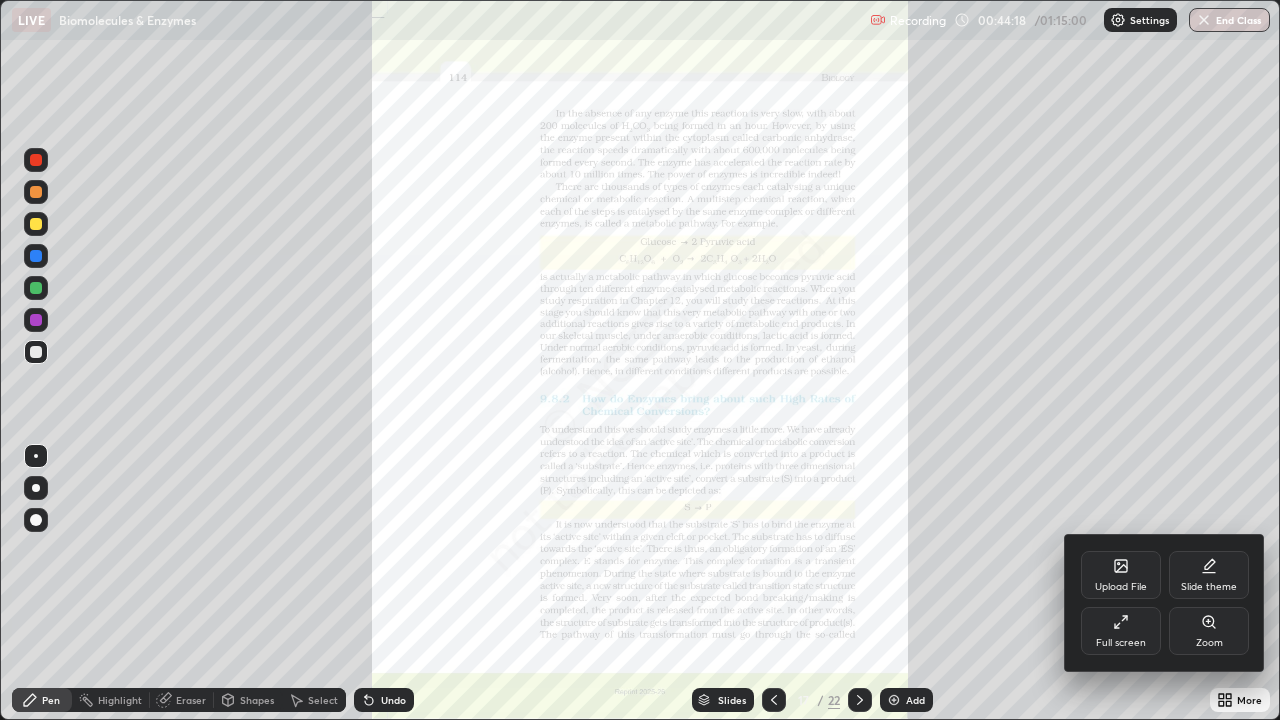 click on "Zoom" at bounding box center (1209, 631) 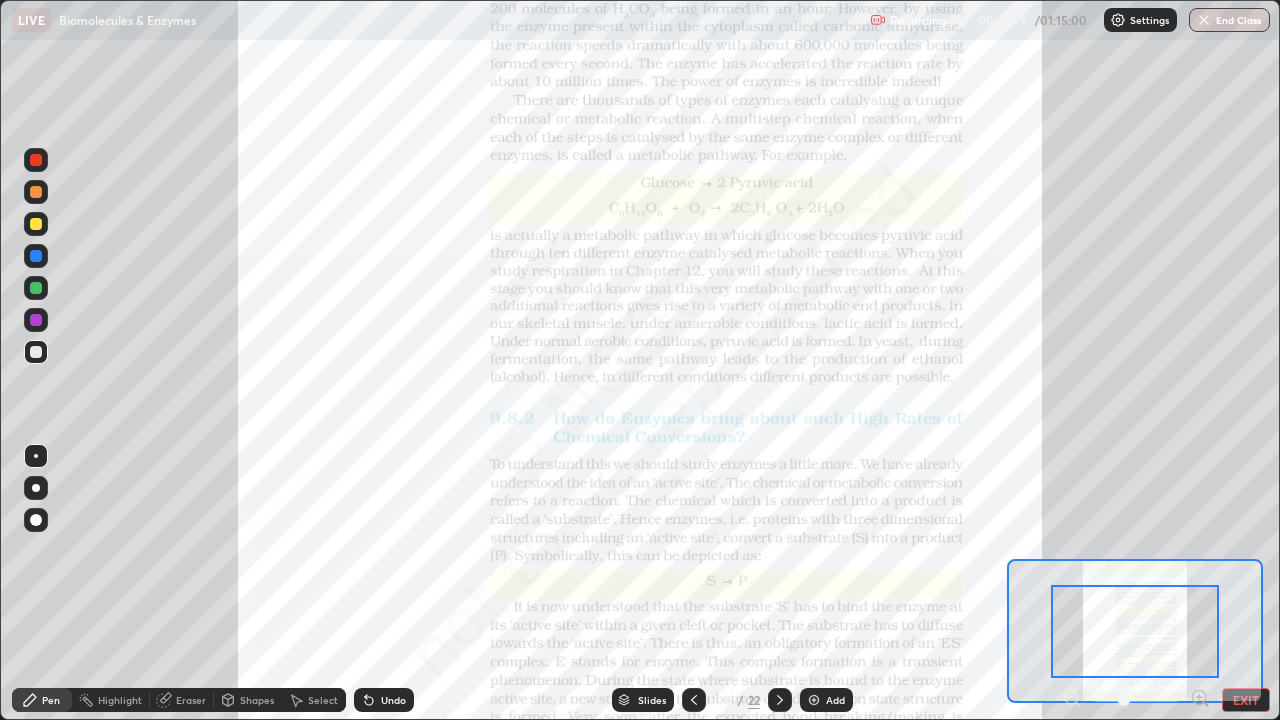 click 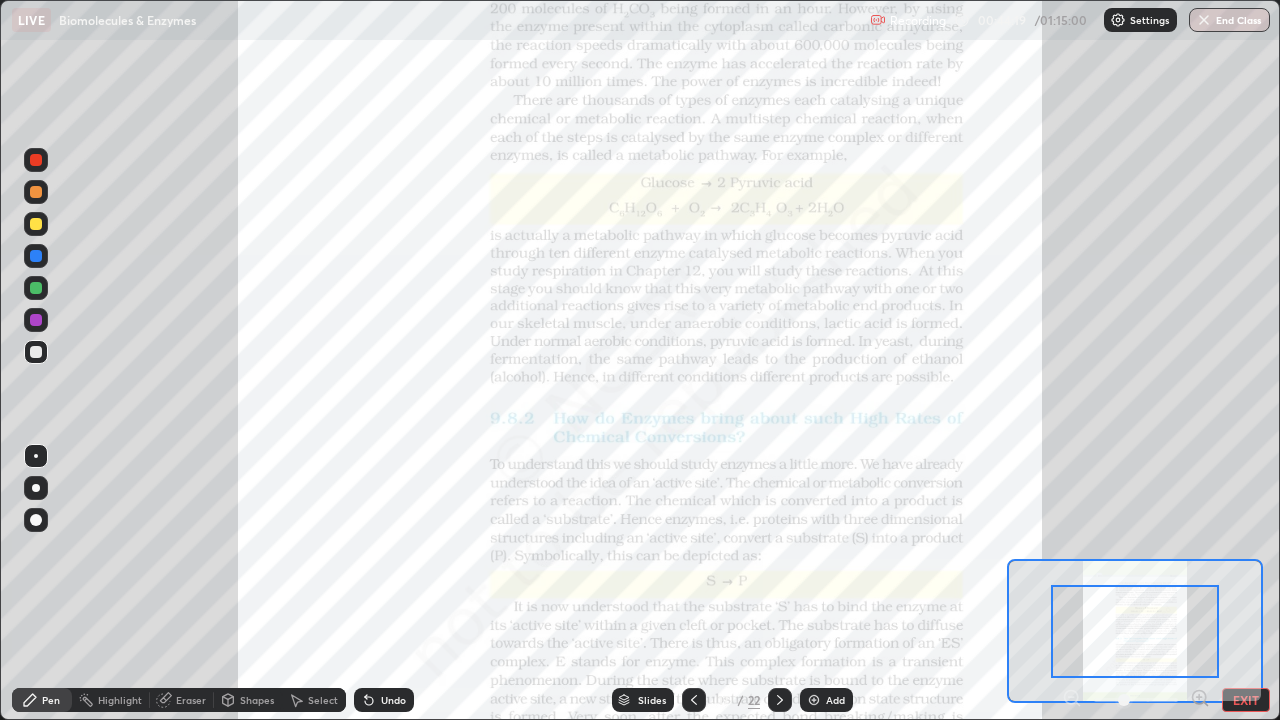 click 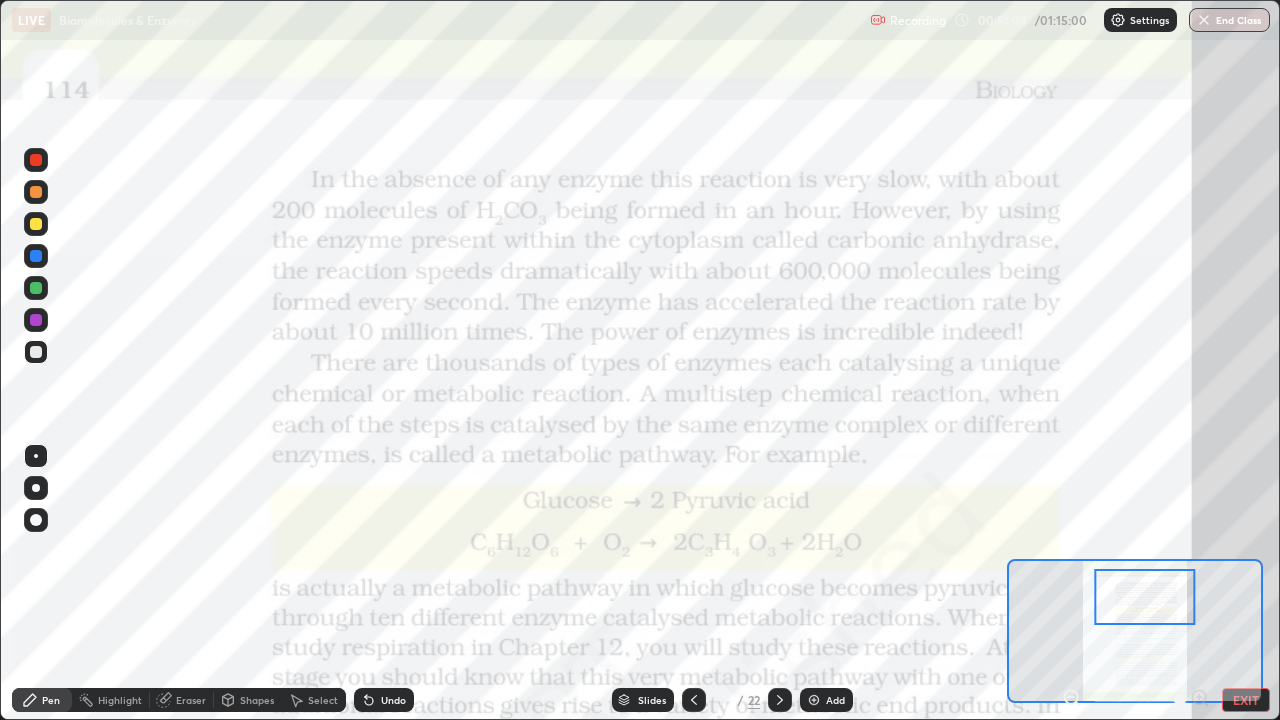 click on "Slides" at bounding box center (652, 700) 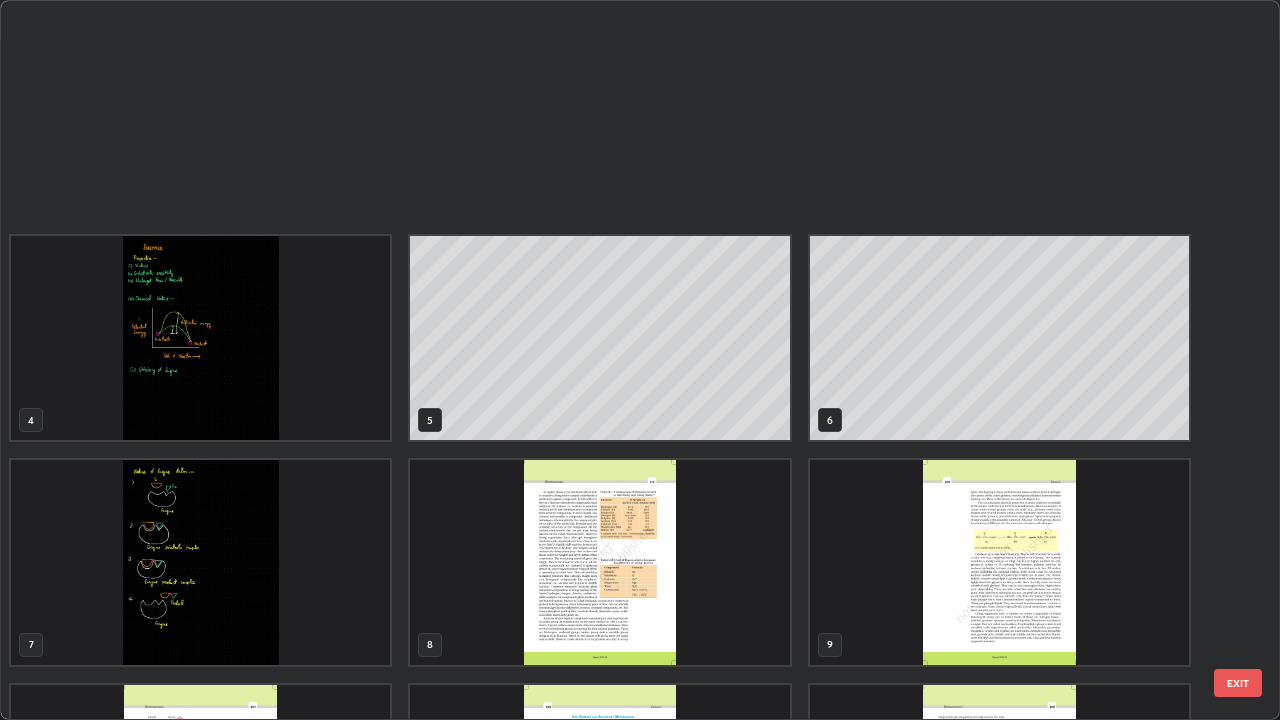 scroll, scrollTop: 629, scrollLeft: 0, axis: vertical 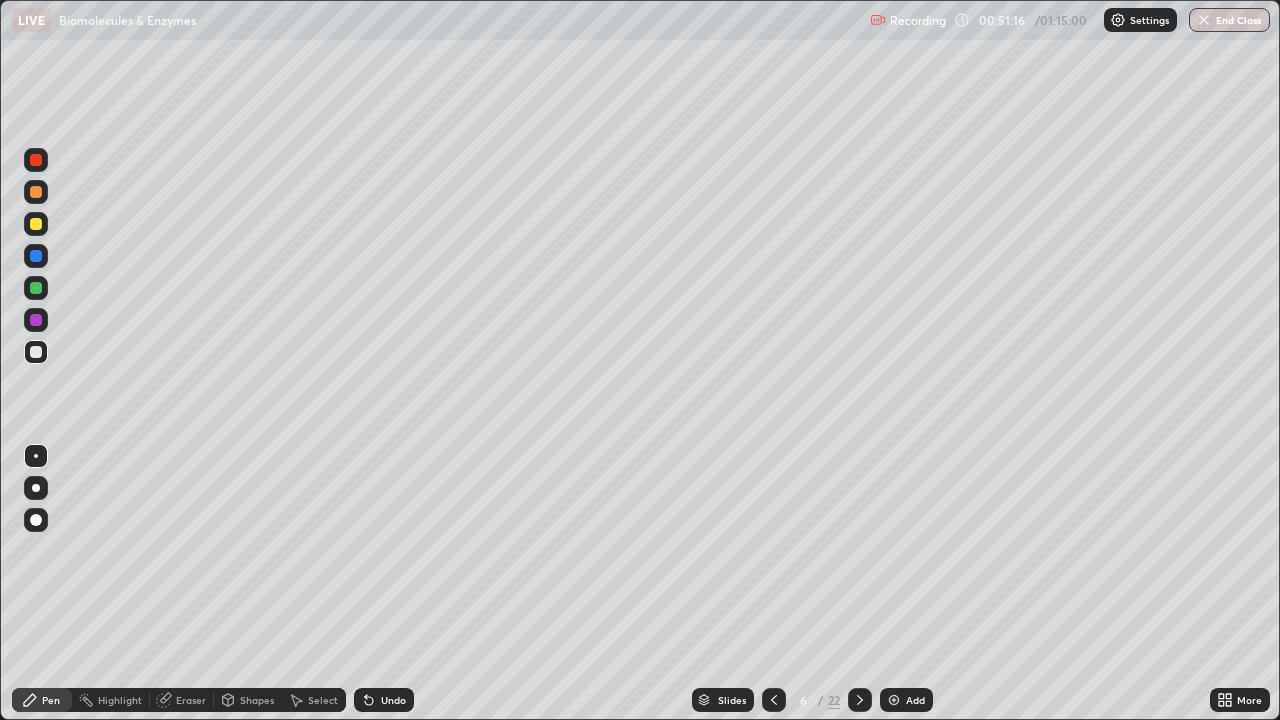click at bounding box center (774, 700) 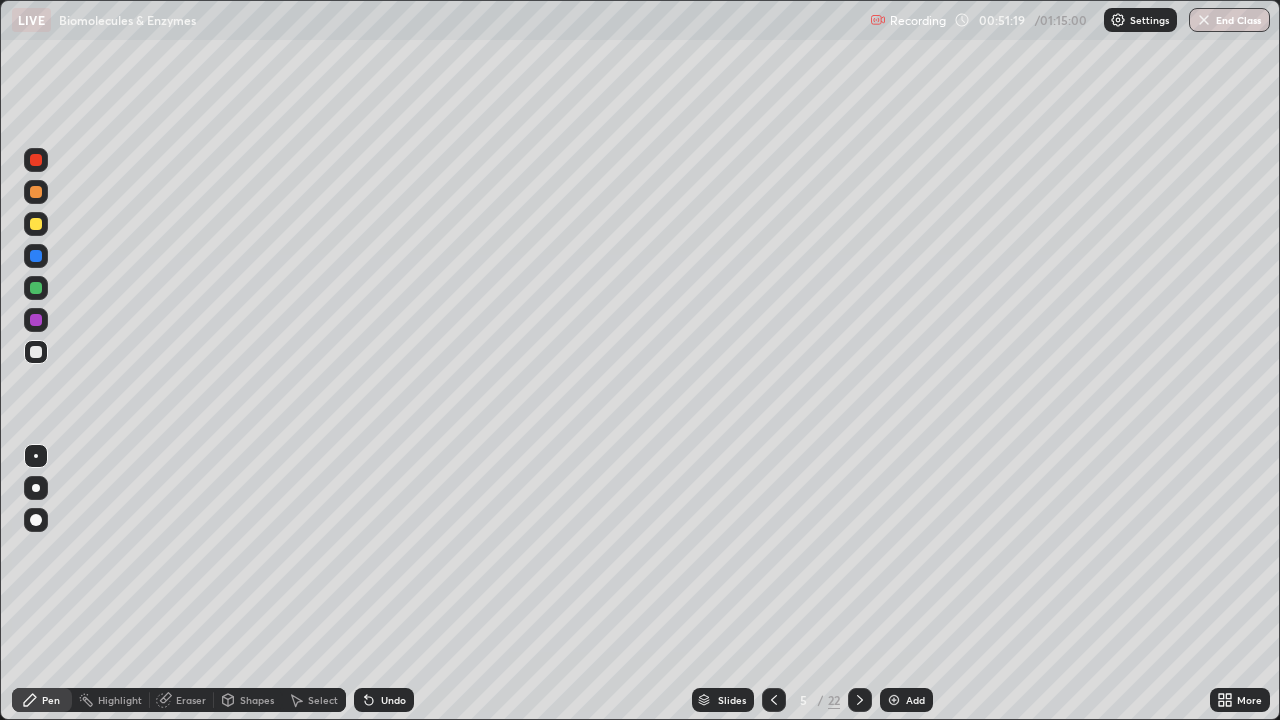 click 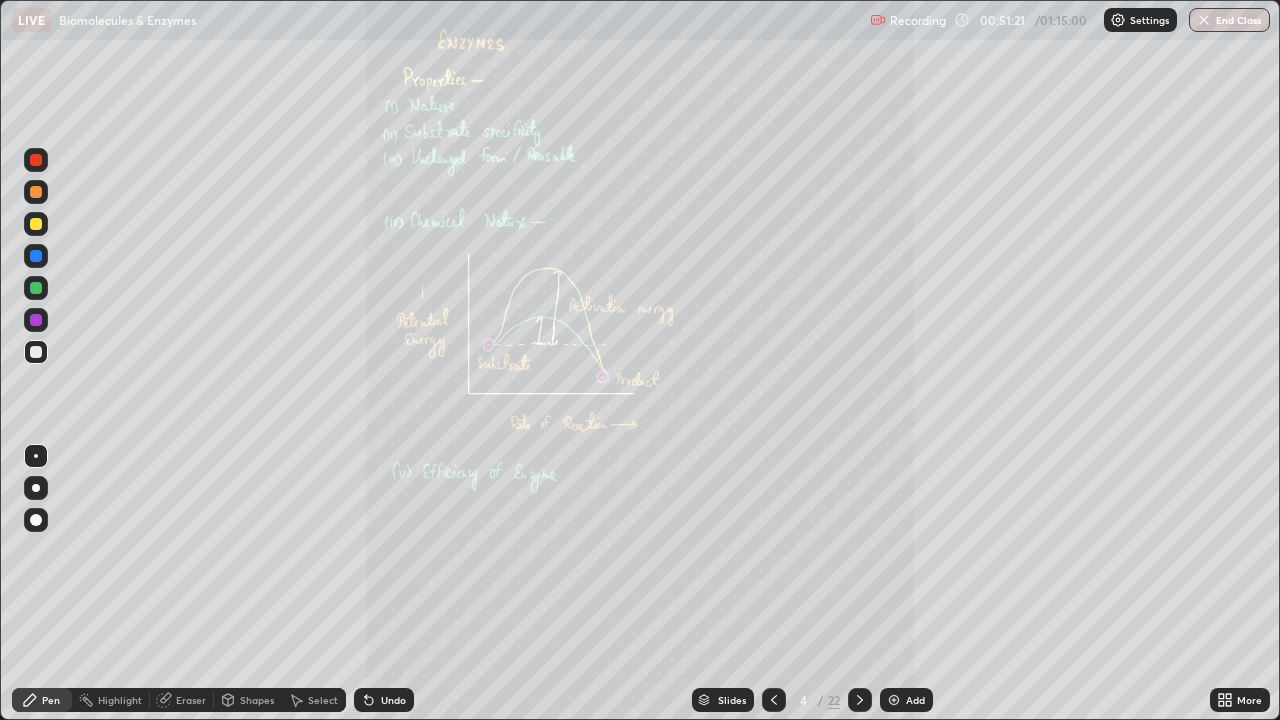 click 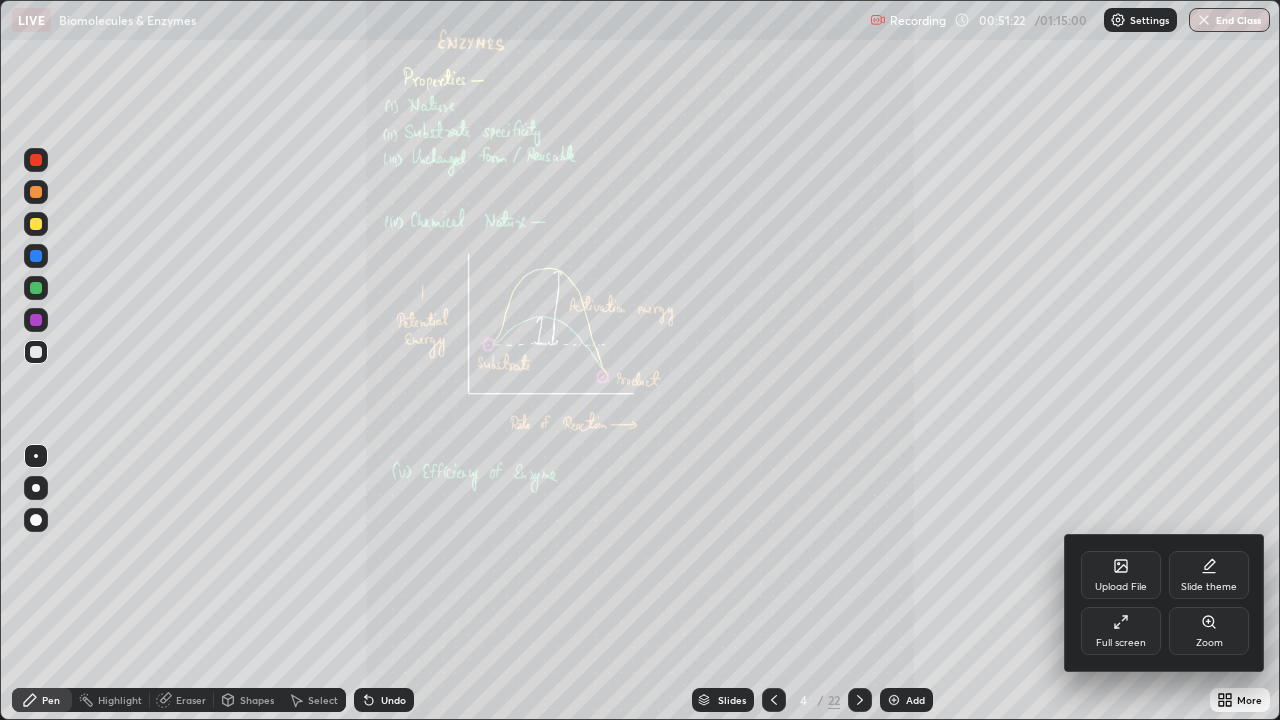 click at bounding box center (640, 360) 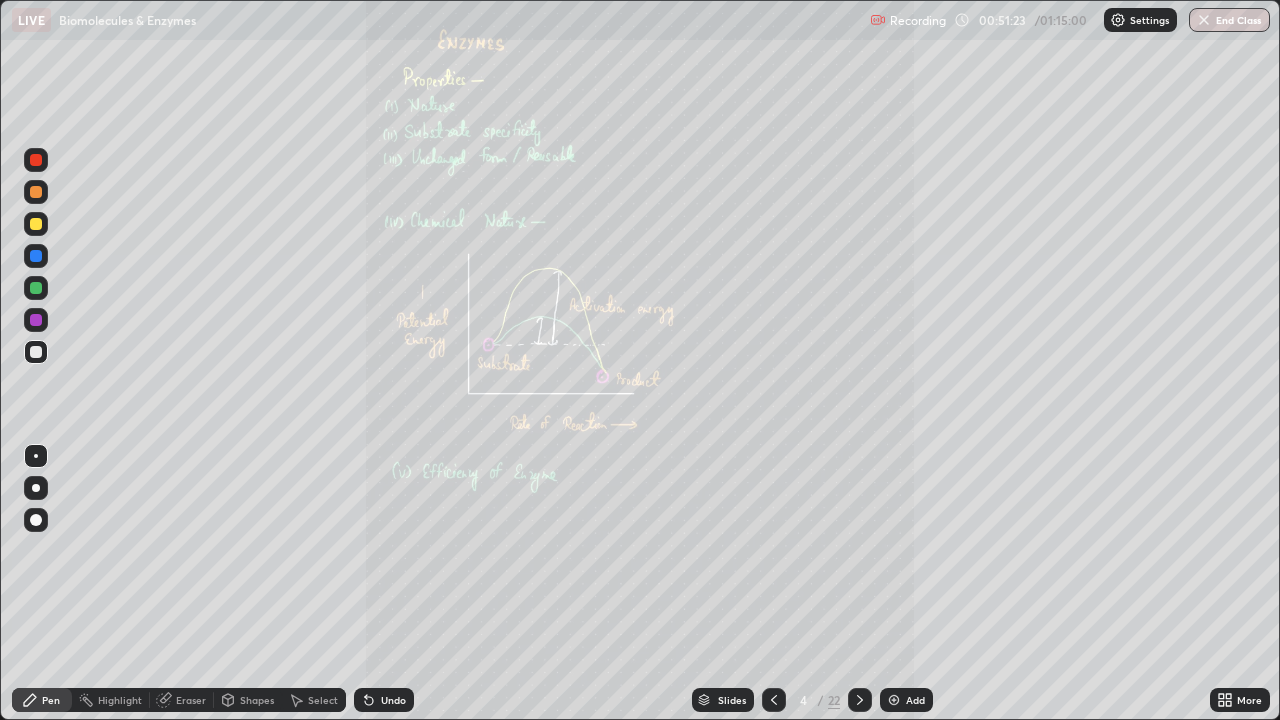click 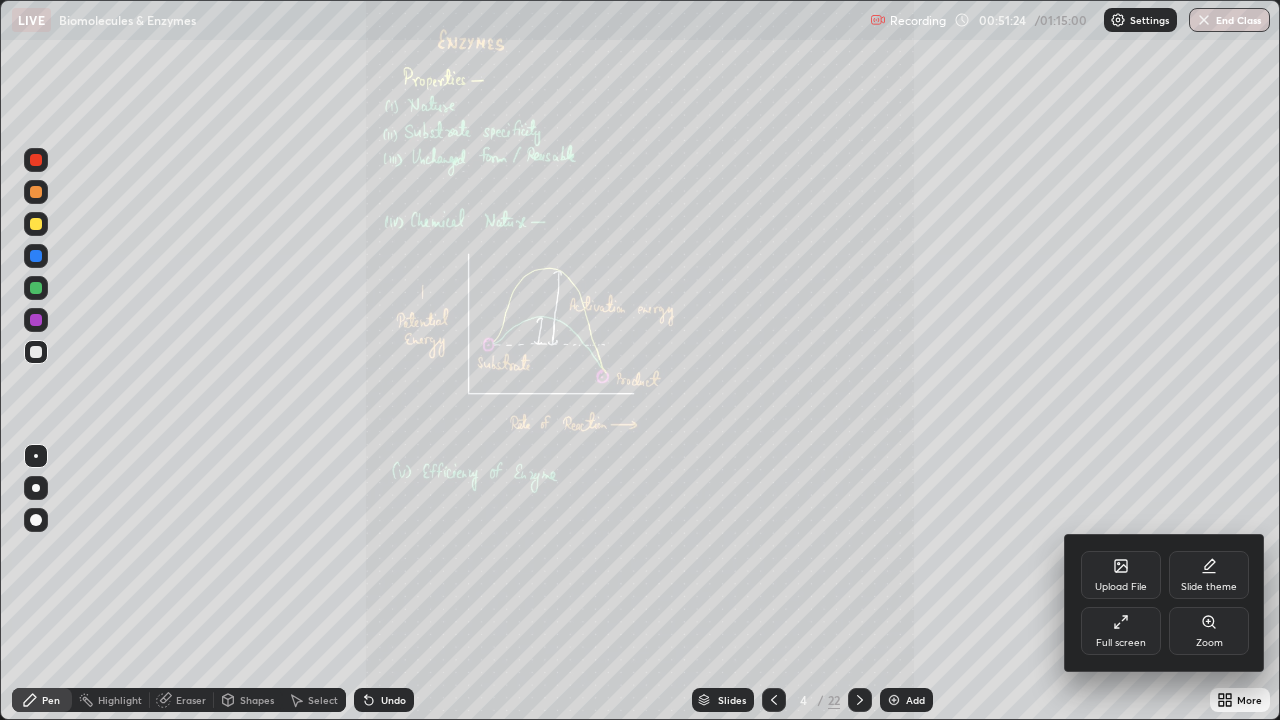 click on "Zoom" at bounding box center [1209, 631] 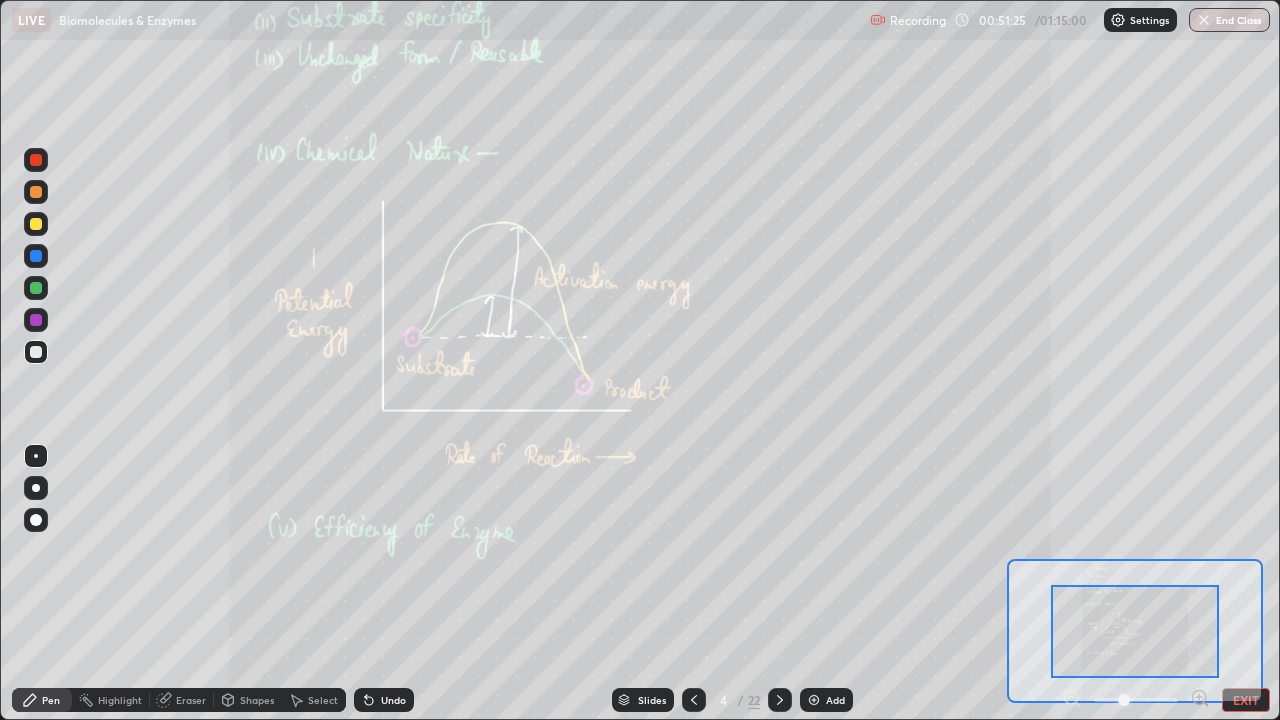 click 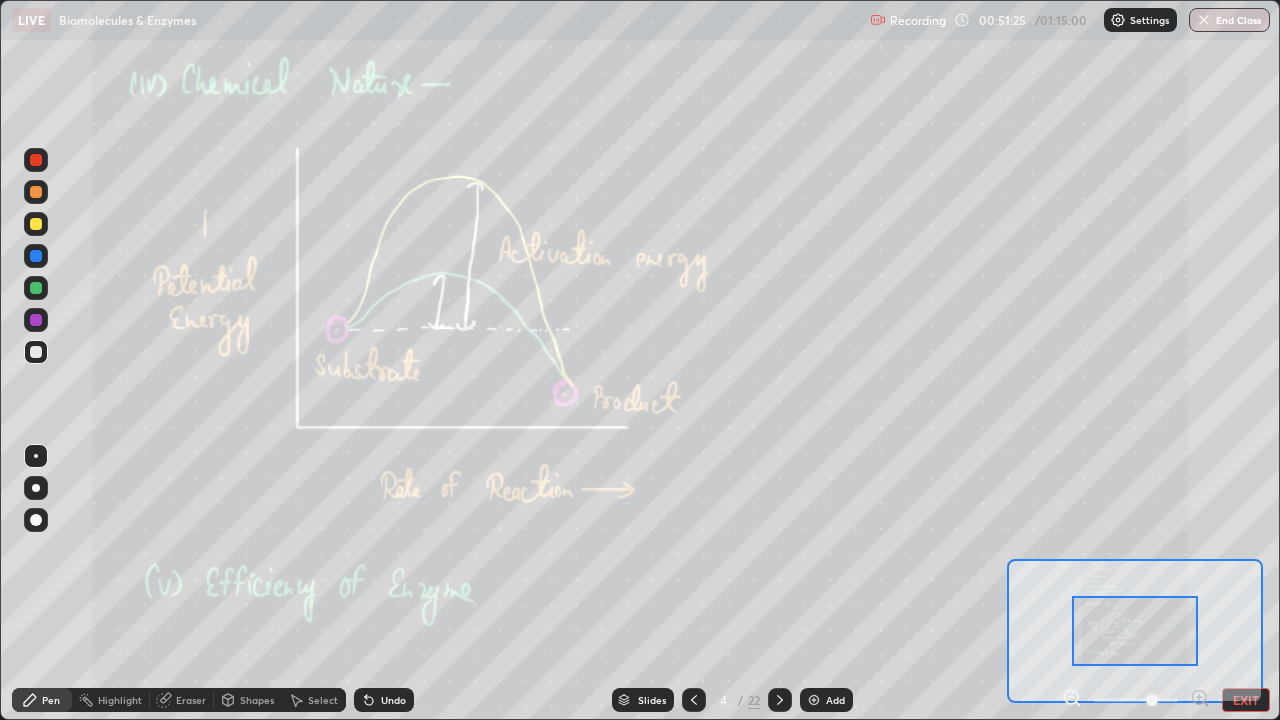 click 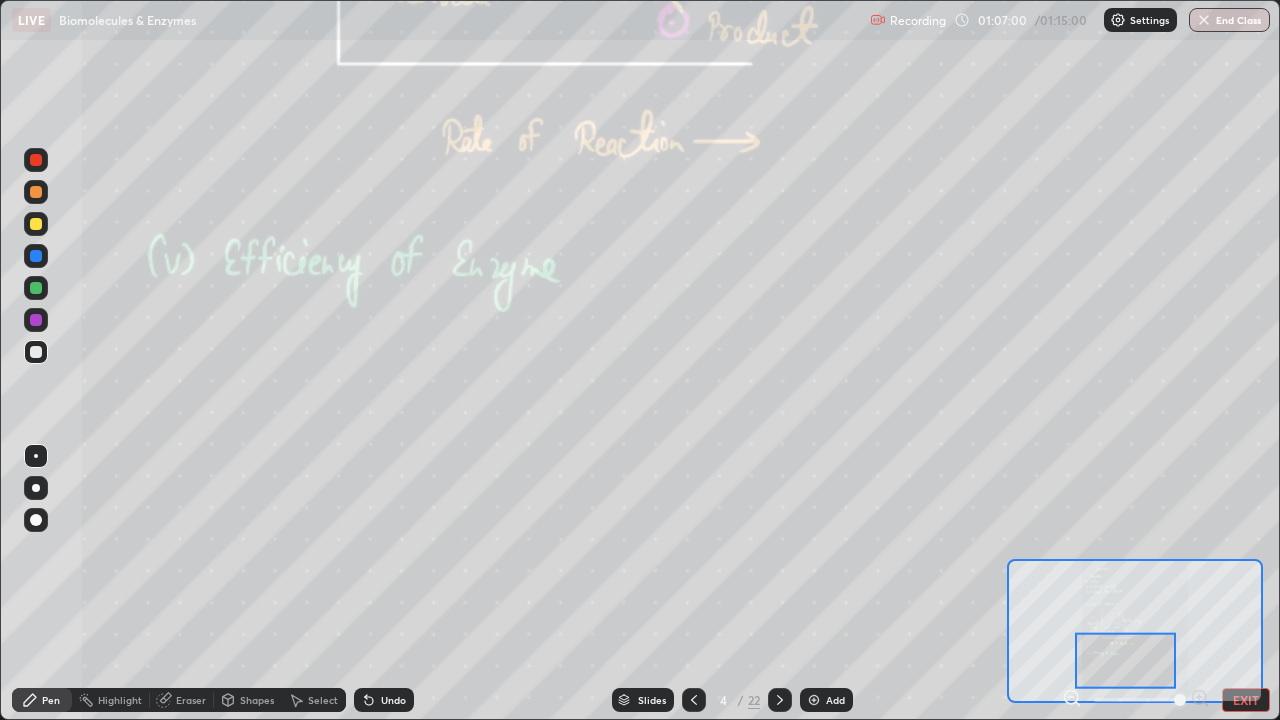 click on "End Class" at bounding box center (1229, 20) 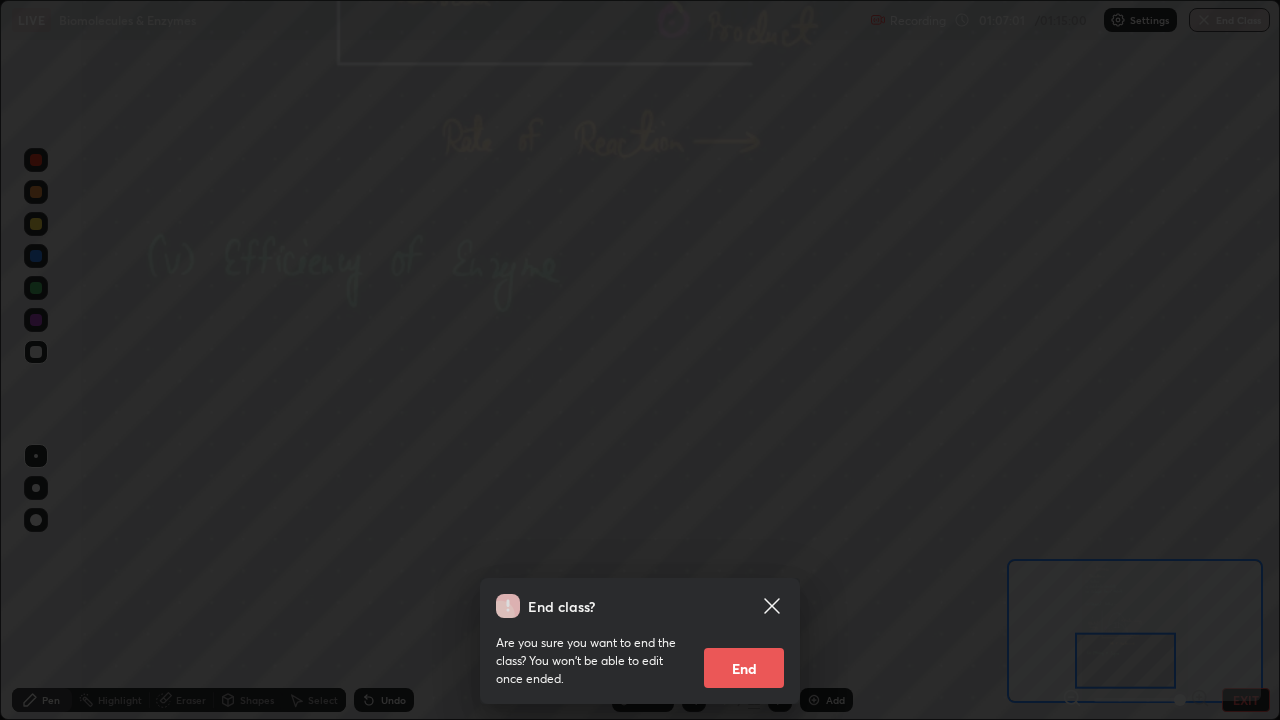 click on "End" at bounding box center (744, 668) 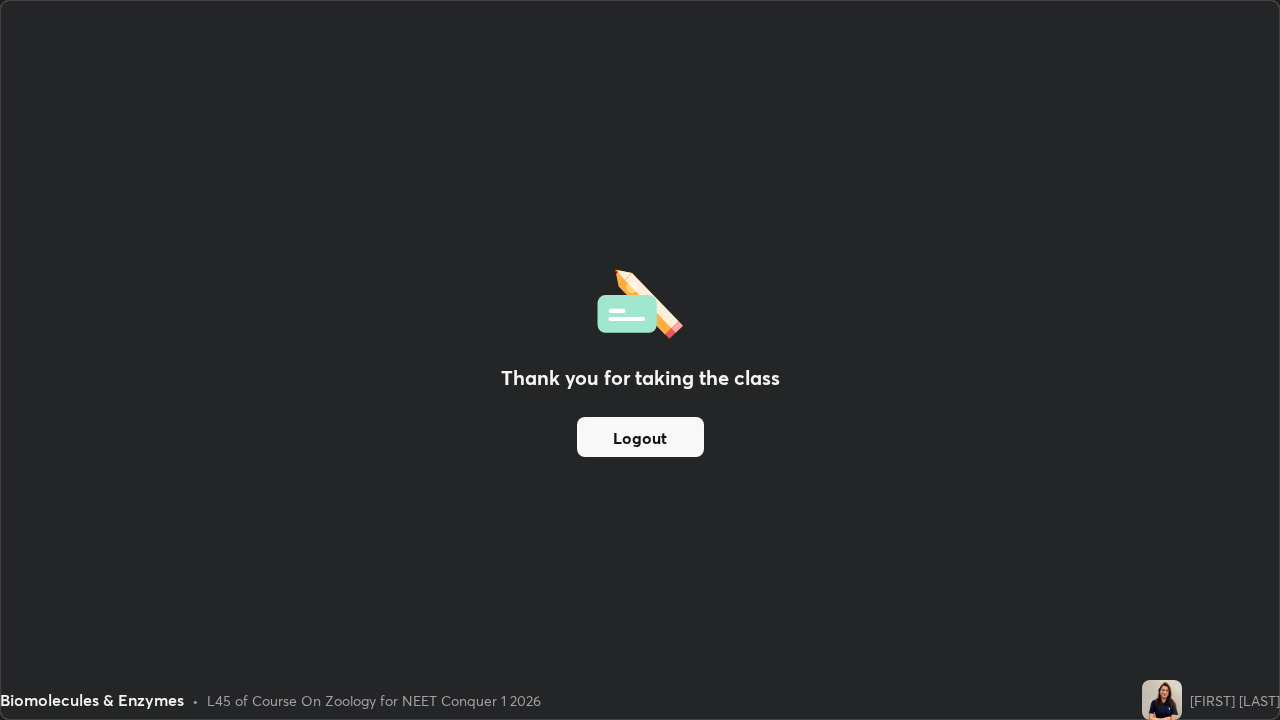 click on "Logout" at bounding box center [640, 437] 